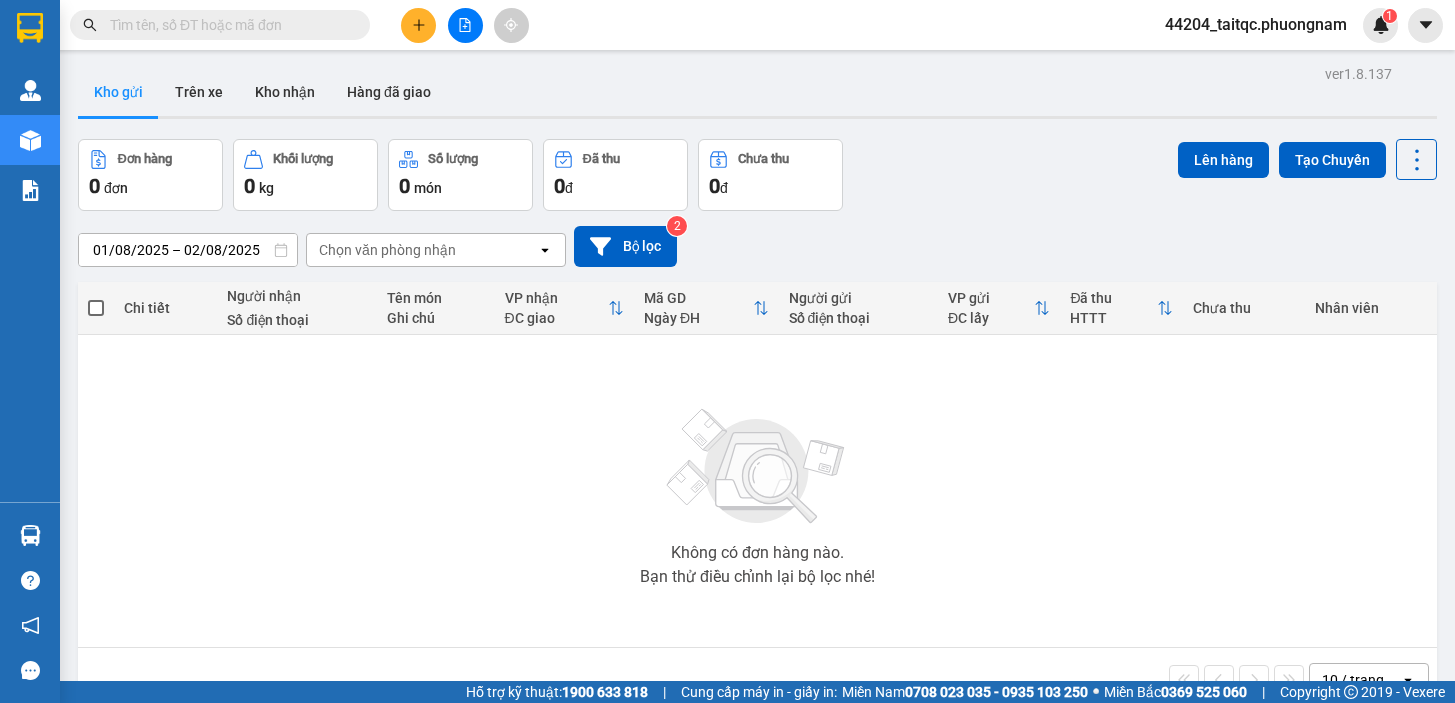 scroll, scrollTop: 0, scrollLeft: 0, axis: both 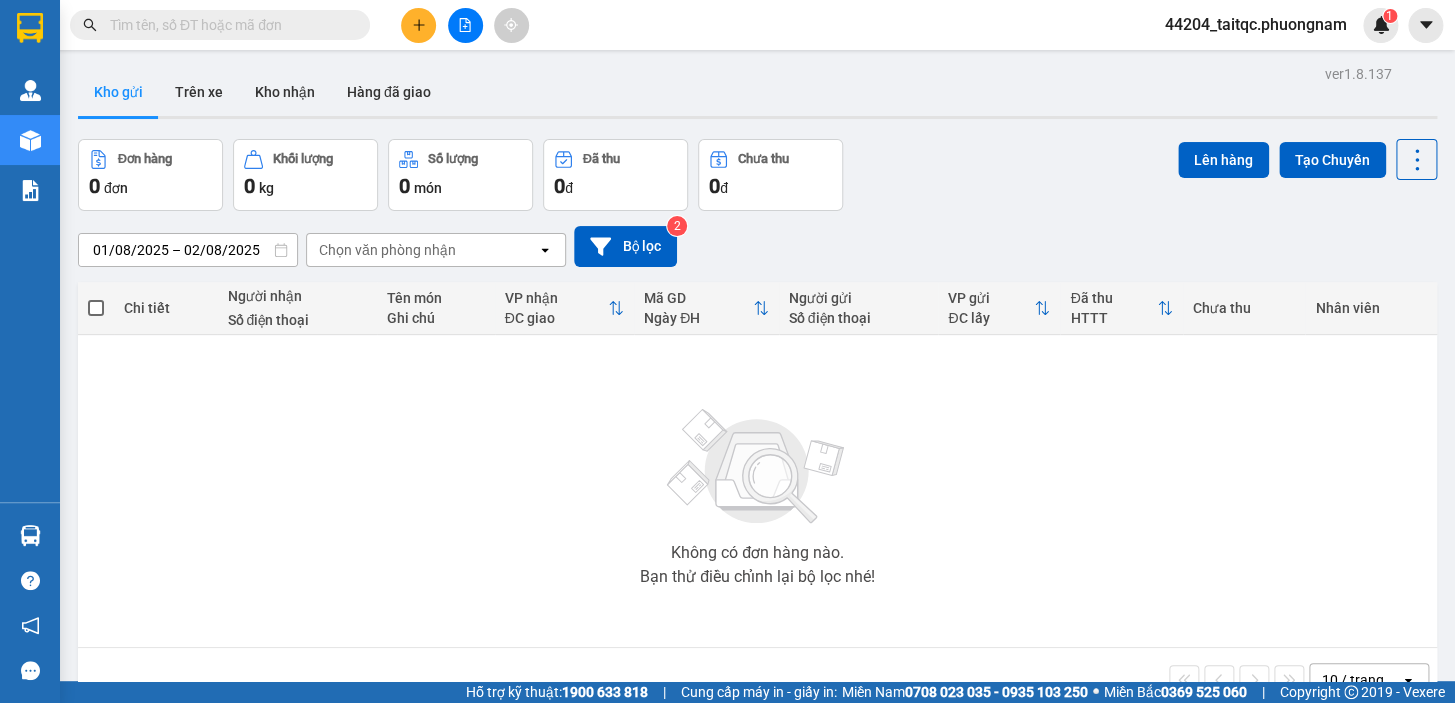 paste on "[PHONE]" 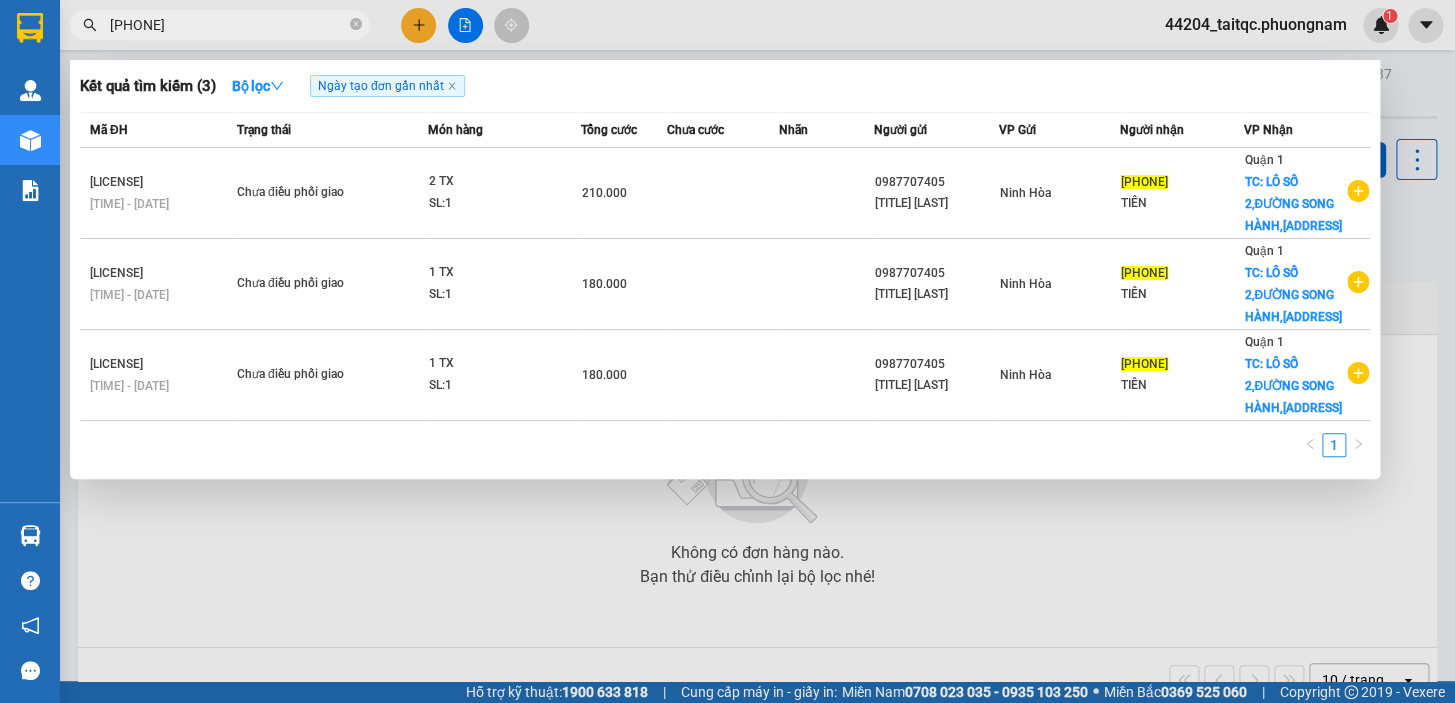 type on "[PHONE]" 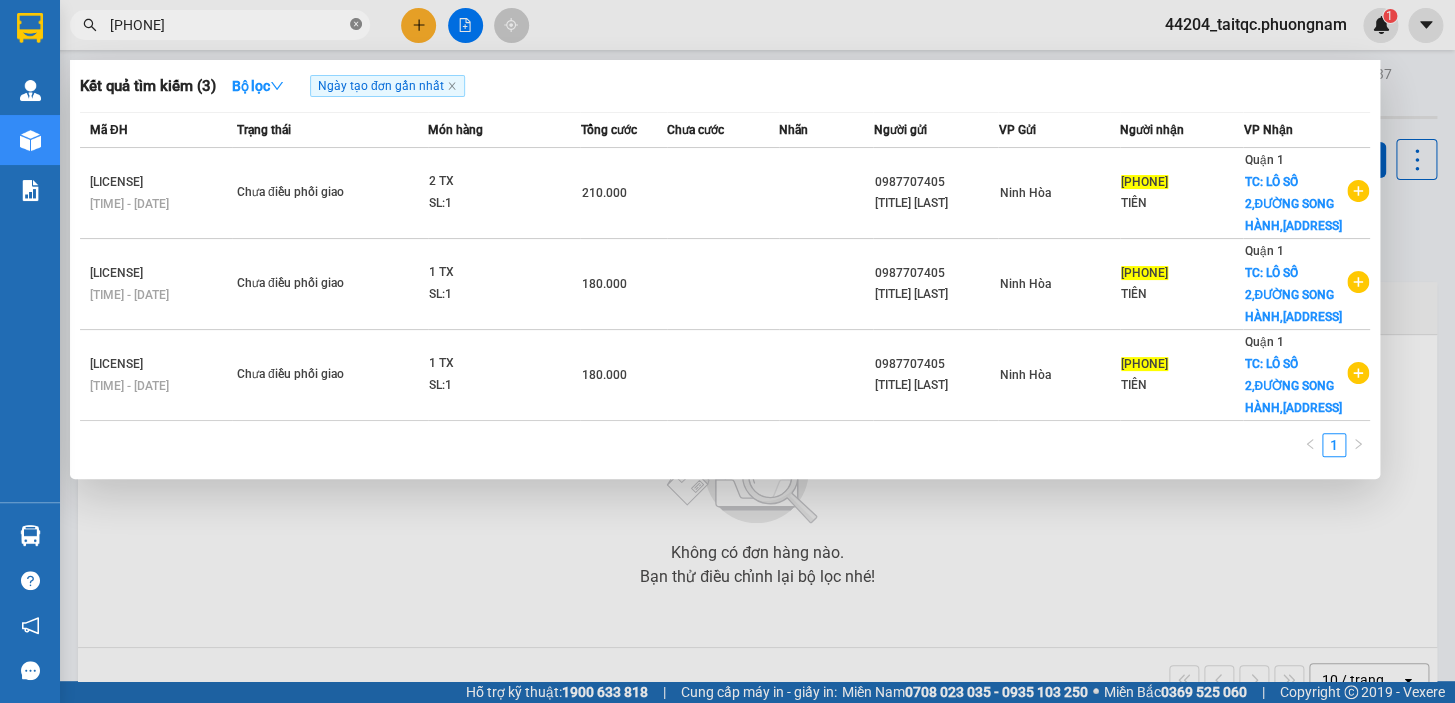 click 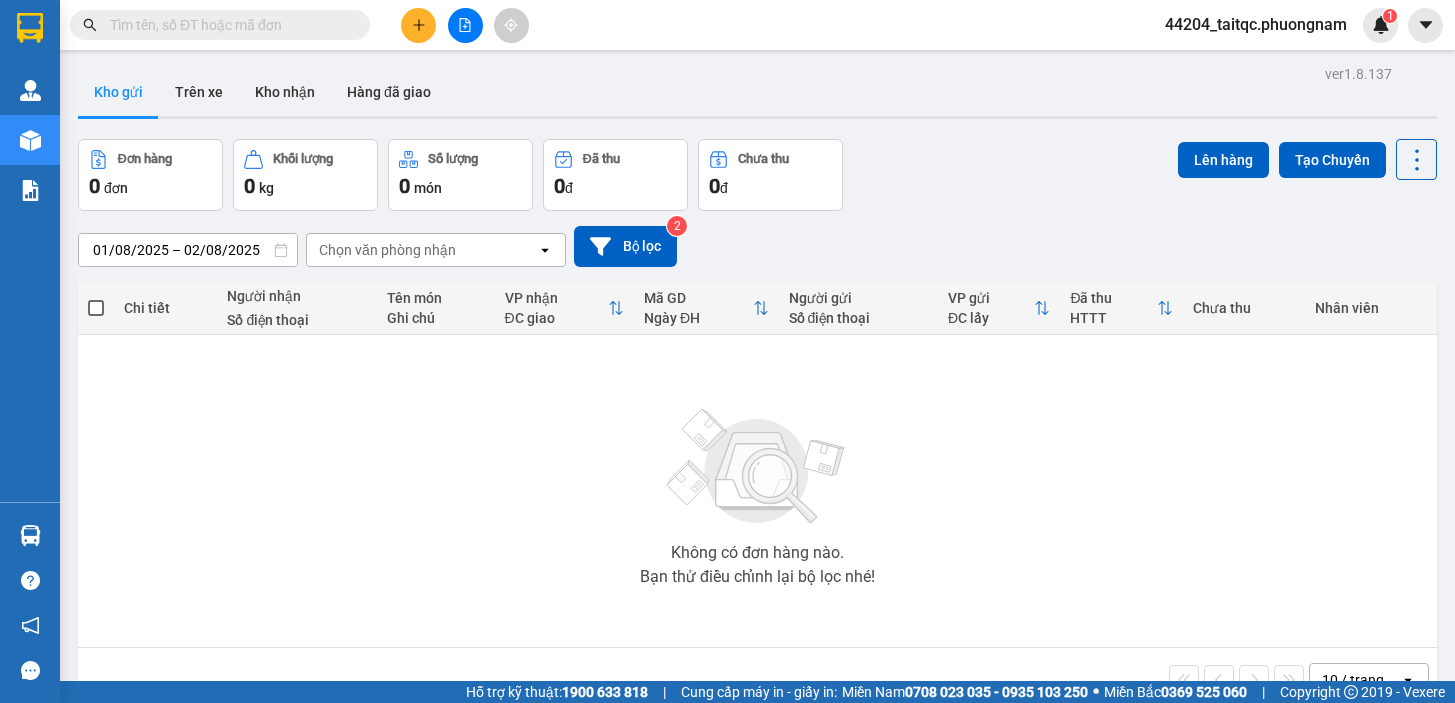 scroll, scrollTop: 0, scrollLeft: 0, axis: both 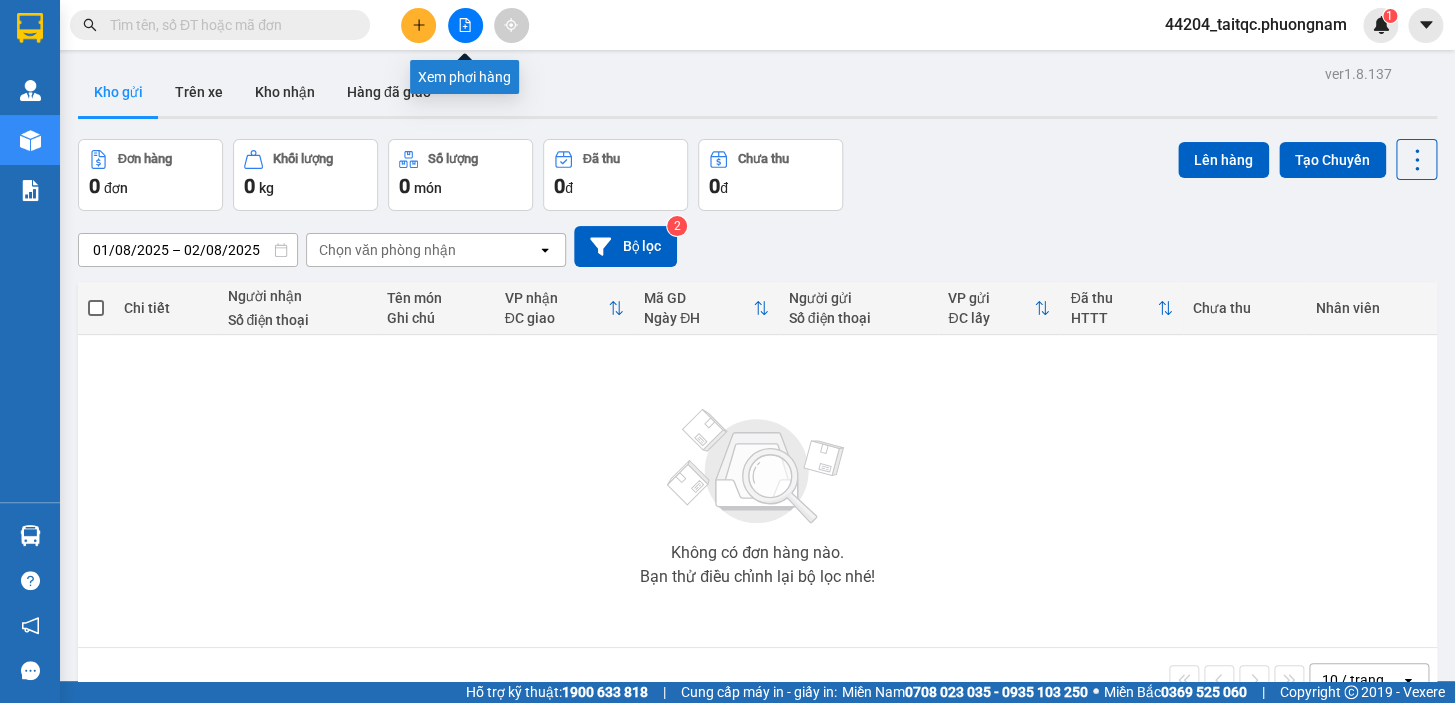 click 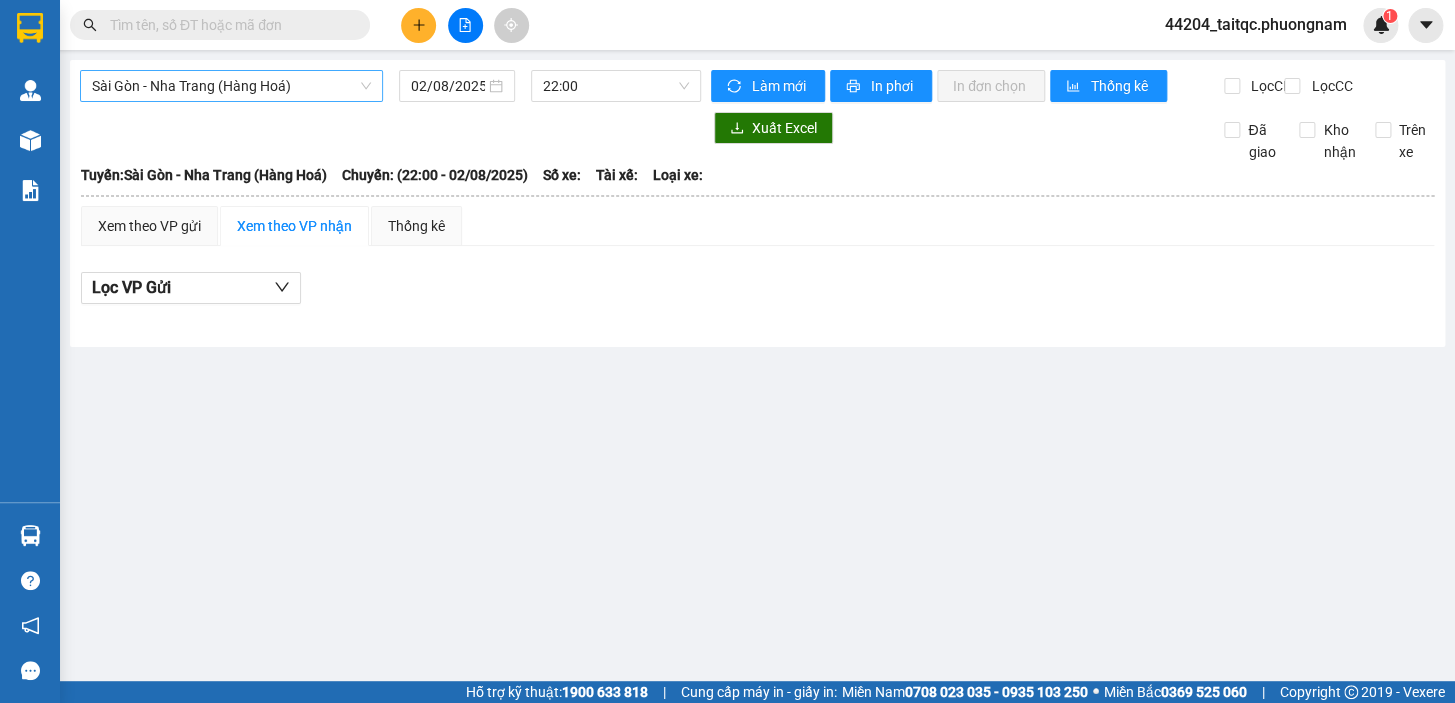 click on "Sài Gòn - Nha Trang (Hàng Hoá)" at bounding box center (231, 86) 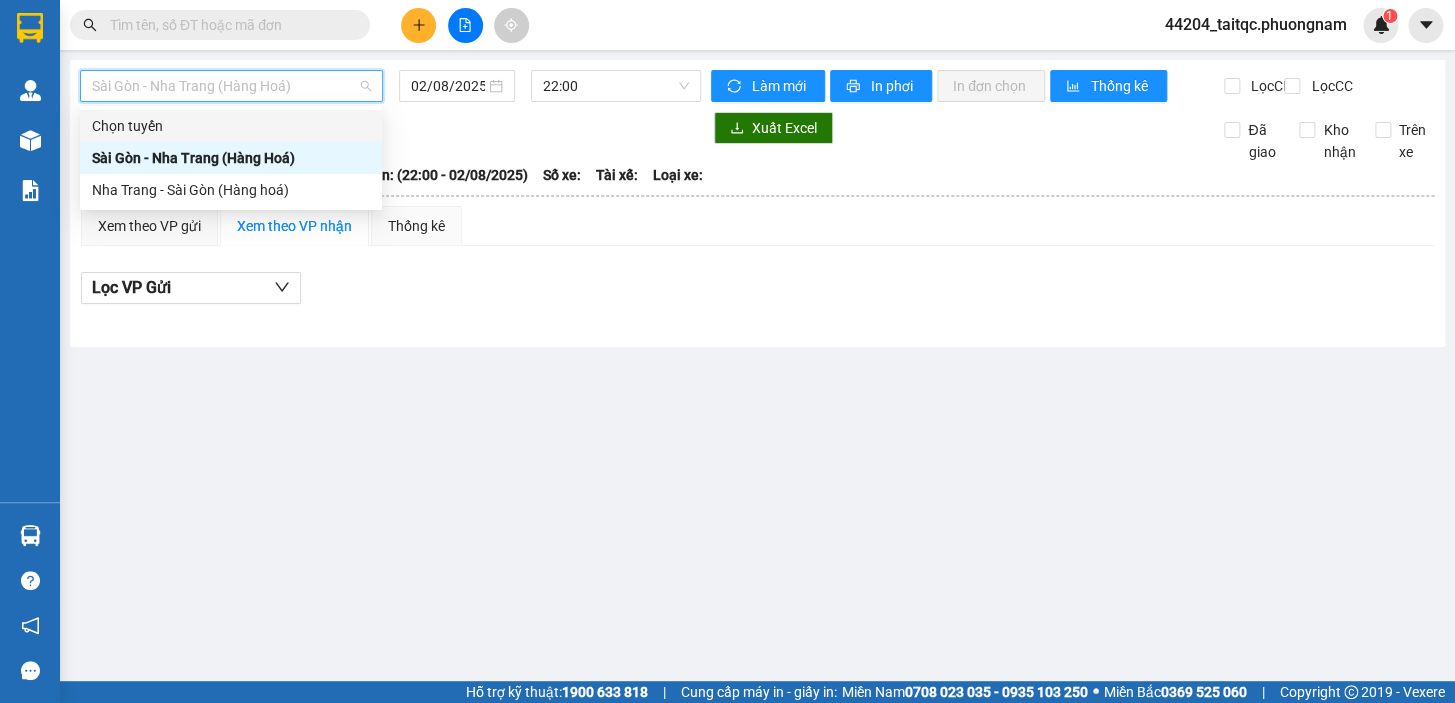 click on "Sài Gòn - Nha Trang (Hàng Hoá) 02/08/2025 22:00     Làm mới In phơi In đơn chọn Thống kê Lọc  CR Lọc  CC Xuất Excel Đã giao Kho nhận Trên xe Phương Nam   1900 6519 - [PHONE](Ninh Hòa)   [NUMBER]F[STREET], Phường [STREET], Quận 1, TP Hồ Chí Minh PHƠI HÀNG 10:39 - 02/08/2025 Tuyến:  Sài Gòn - Nha Trang (Hàng Hoá) Chuyến:   (22:00 - 02/08/2025) Tuyến:  Sài Gòn - Nha Trang (Hàng Hoá) Chuyến:   (22:00 - 02/08/2025) Số xe:  Tài xế:  Loại xe:  Xem theo VP gửi Xem theo VP nhận Thống kê Lọc VP Gửi Cước rồi :   0  VNĐ Chưa cước :   0  VNĐ Thu hộ:  0  VNĐ Phương Nam Express   1900 6519 - [PHONE](Ninh Hòa)   [NUMBER]F[STREET], Phường [STREET], Quận 1, TP Hồ Chí Minh PHƠI HÀNG Ninh Hòa  -  10:39 - 02/08/2025 Tuyến:  Sài Gòn - Nha Trang (Hàng Hoá) Chuyến:   (22:00 - 02/08/2025) STT Mã GD SĐT người nhận Tên người nhận Tên hàng SL CR CC Ghi chú ĐC Giao :   0" at bounding box center [757, 203] 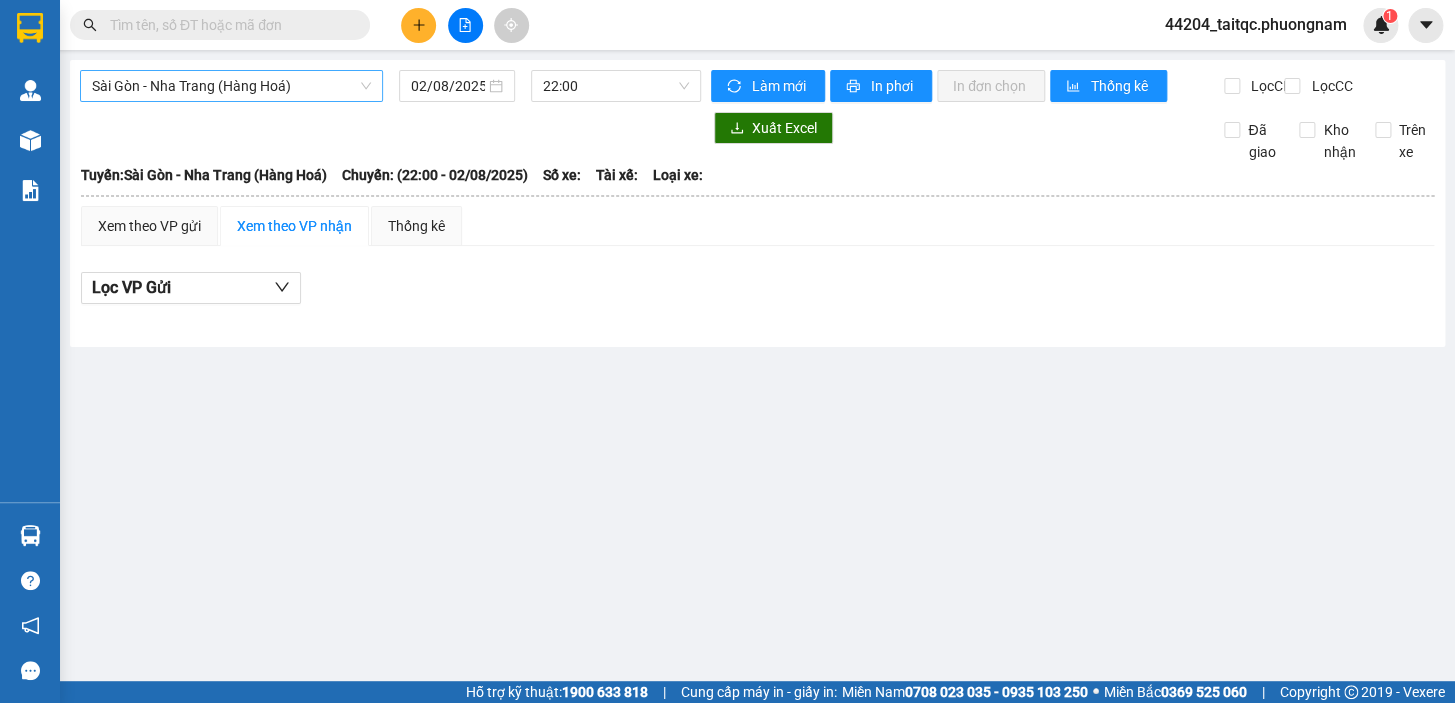 click on "Sài Gòn - Nha Trang (Hàng Hoá)" at bounding box center (231, 86) 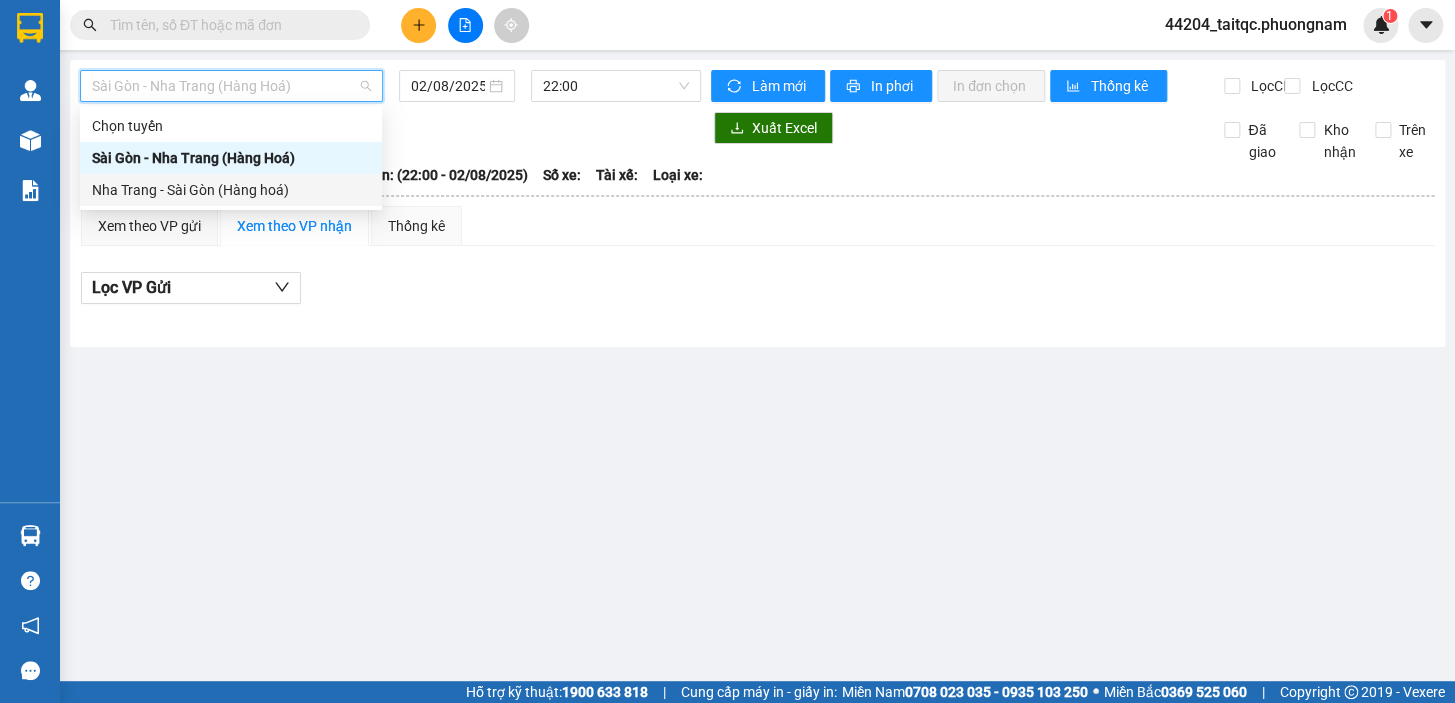 click on "Nha Trang - Sài Gòn (Hàng hoá)" at bounding box center [231, 190] 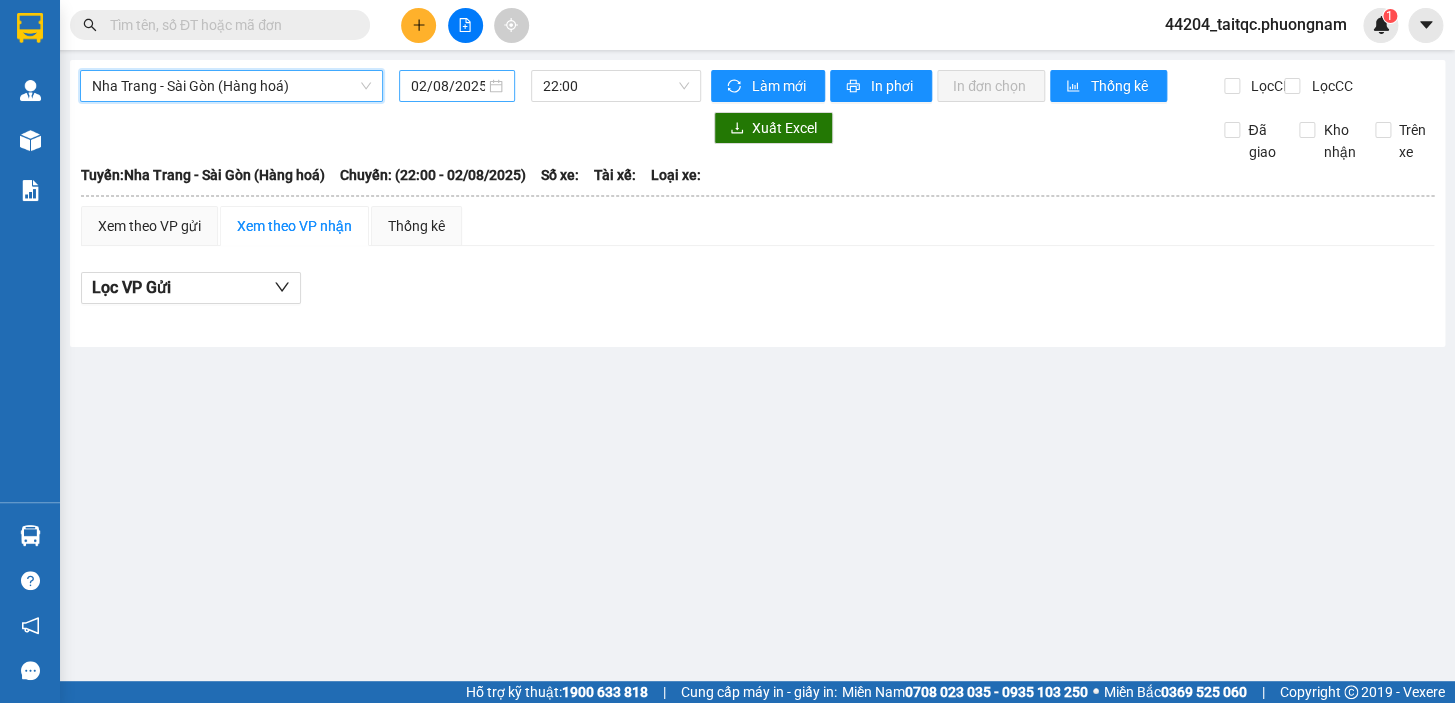 click on "02/08/2025" at bounding box center [448, 86] 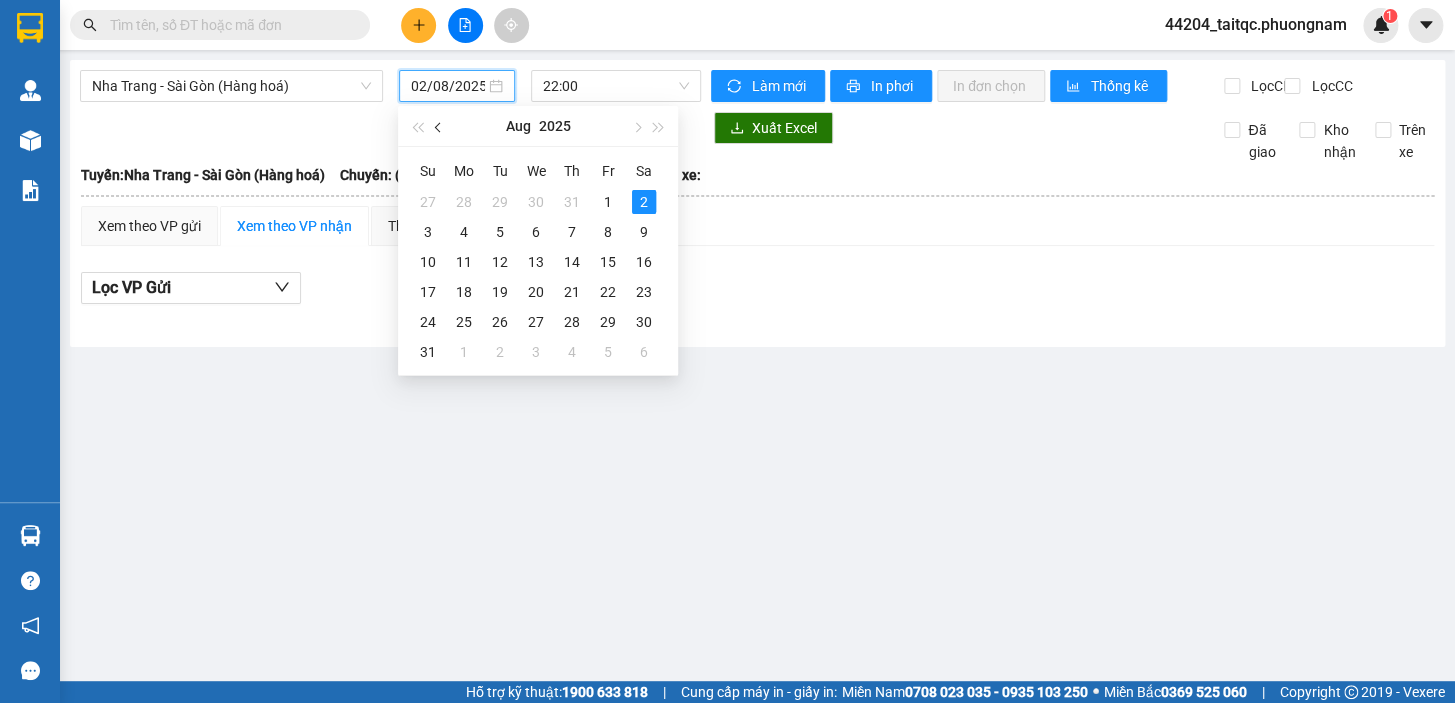 click at bounding box center [440, 128] 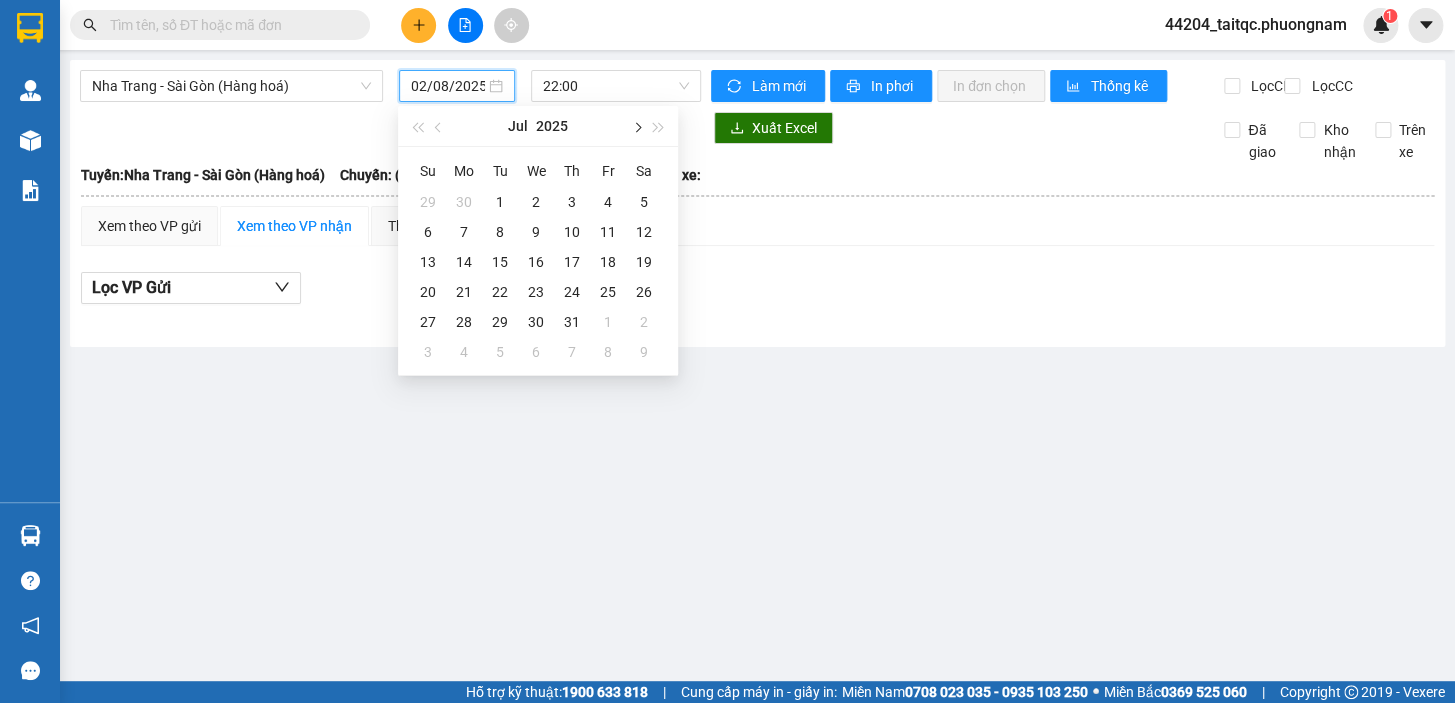 click at bounding box center [636, 128] 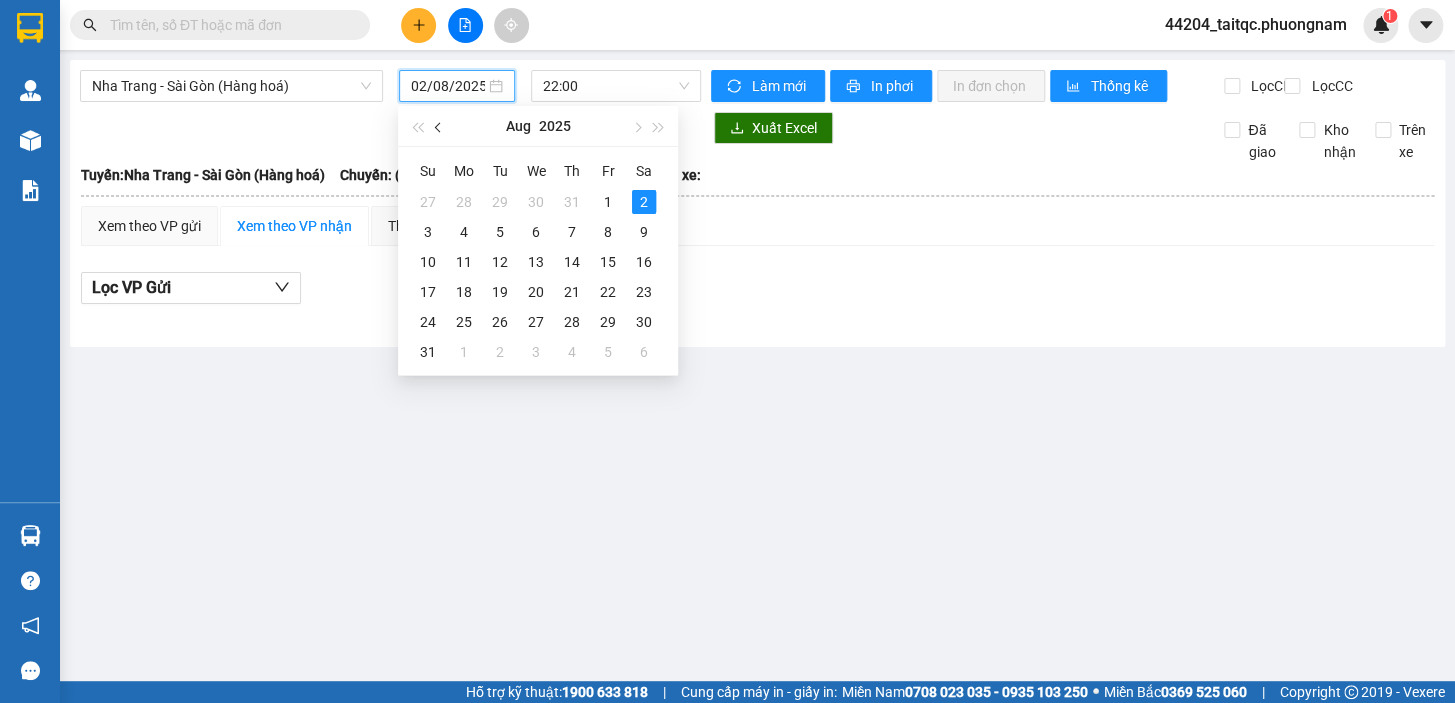 click at bounding box center (439, 126) 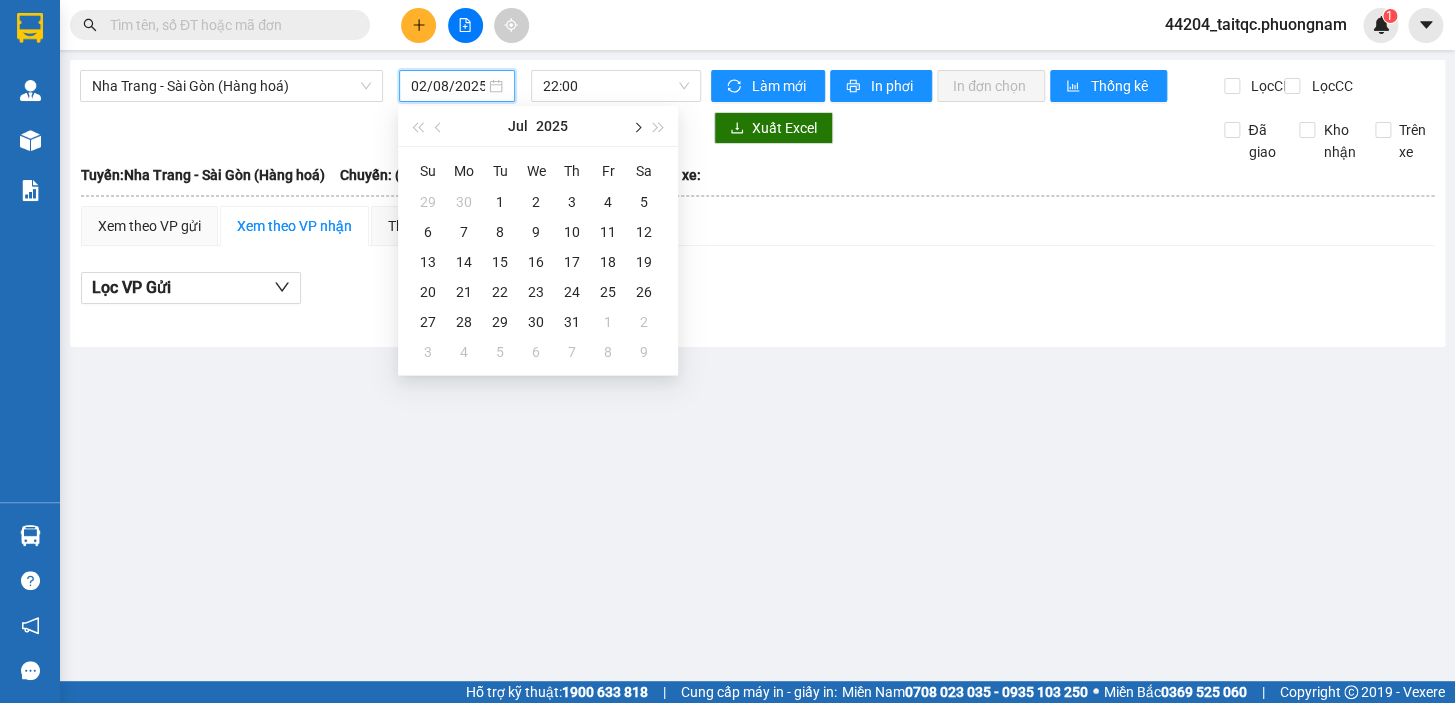 click at bounding box center (636, 128) 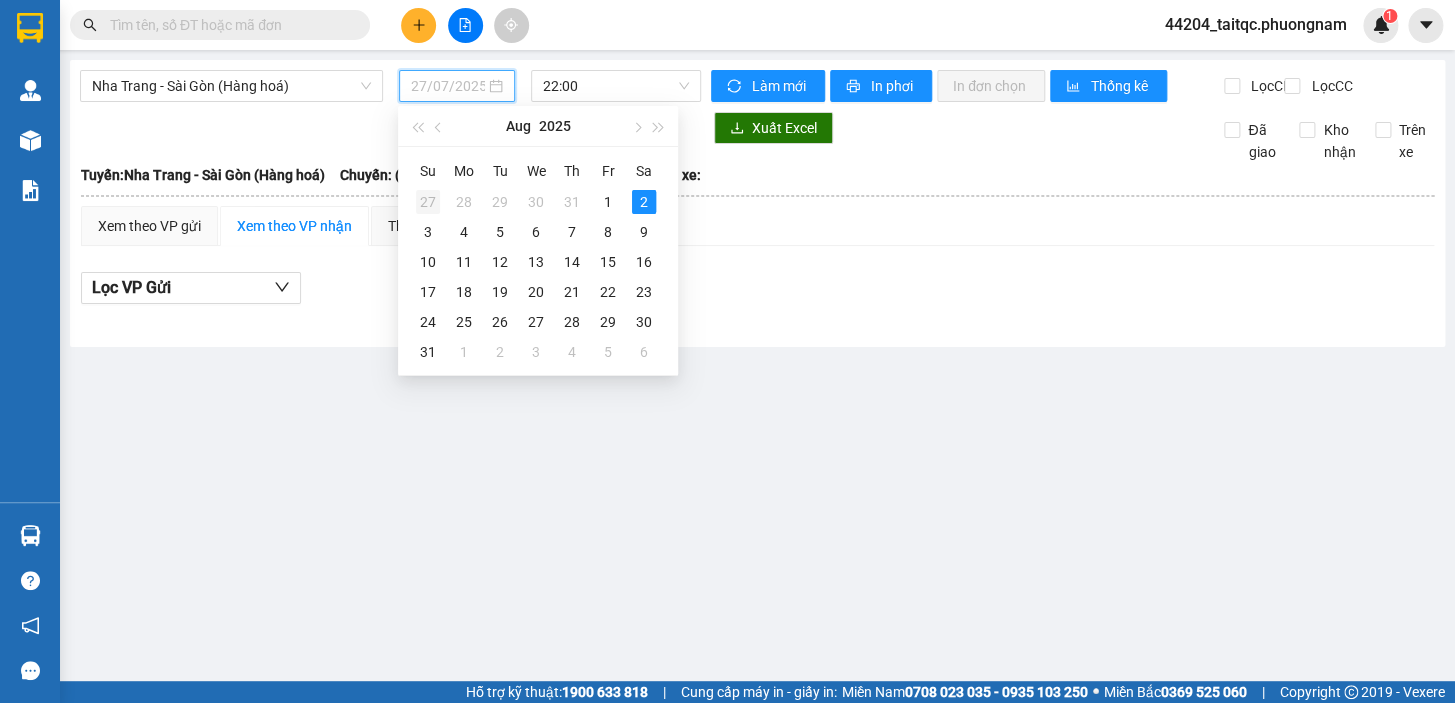 click on "27" at bounding box center [428, 202] 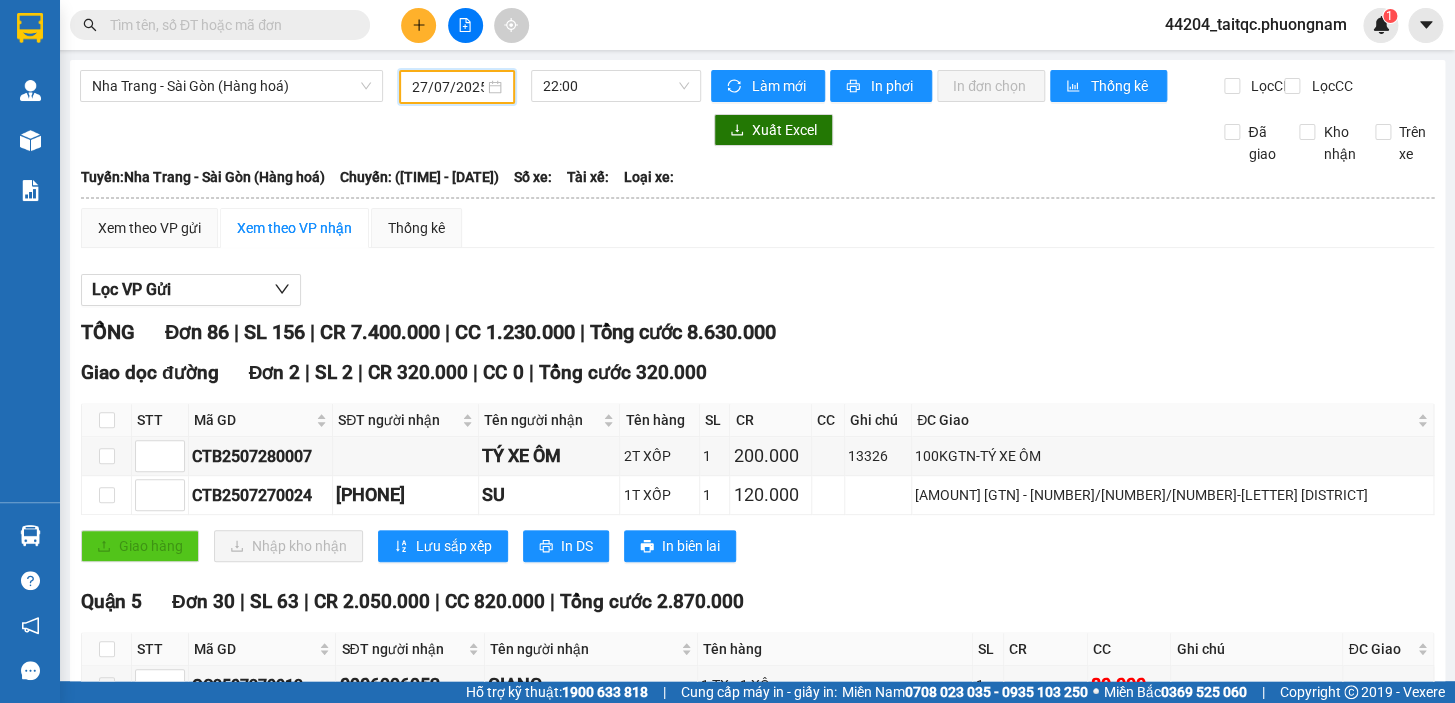 click on "27/07/2025" at bounding box center (448, 87) 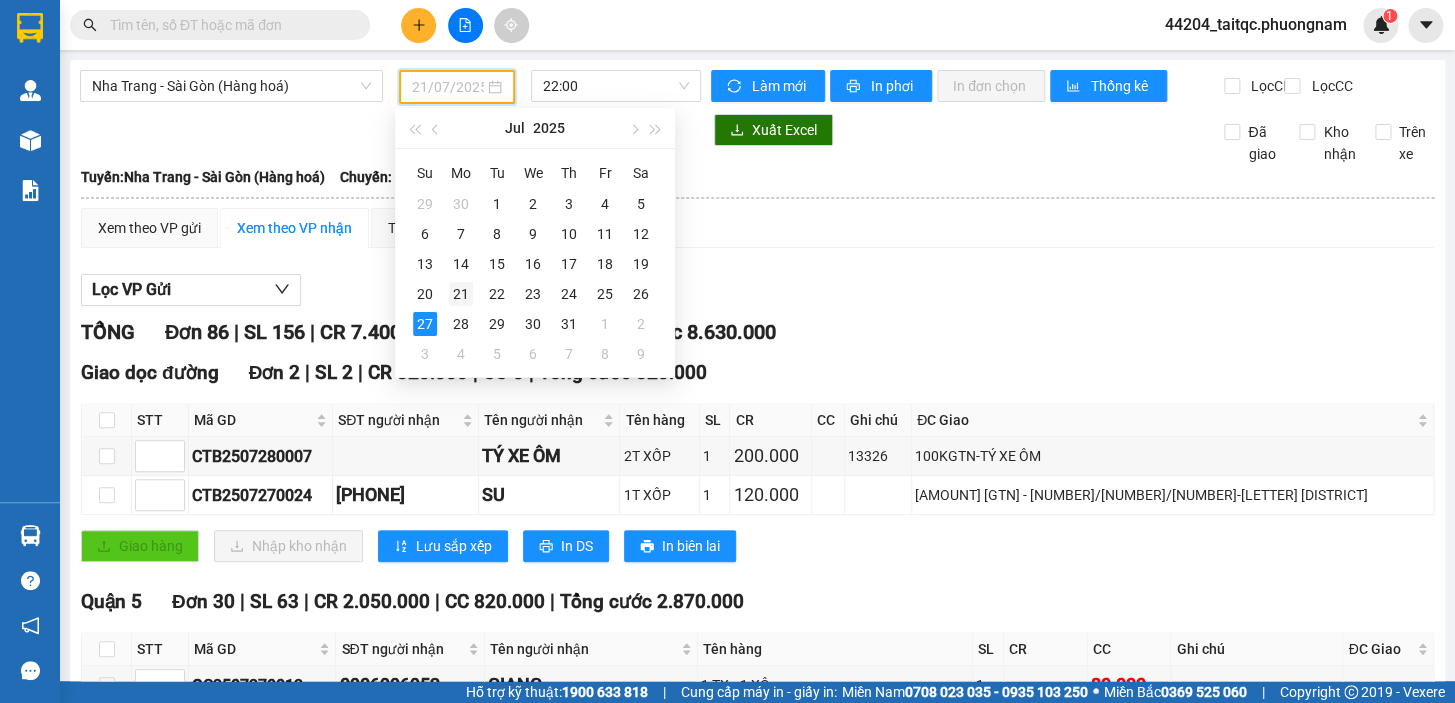 click on "21" at bounding box center [461, 294] 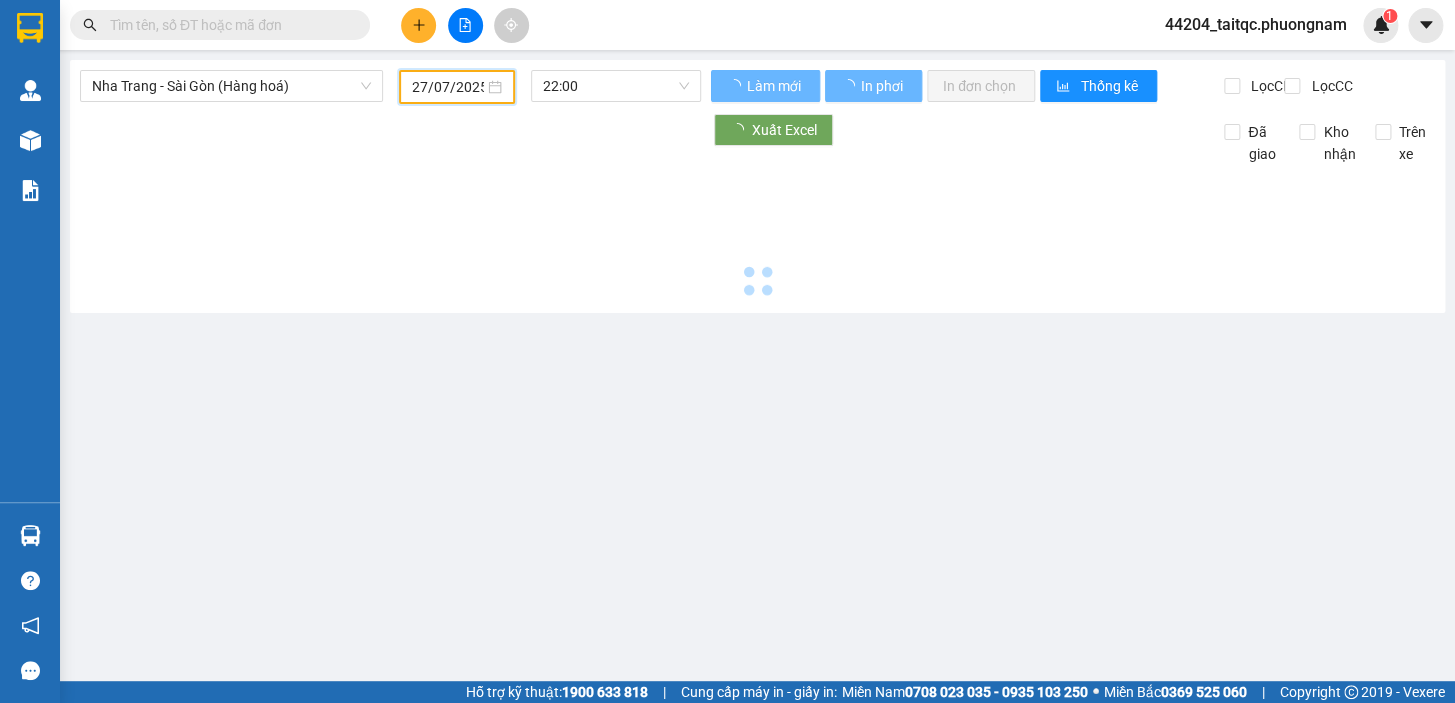 type on "21/07/2025" 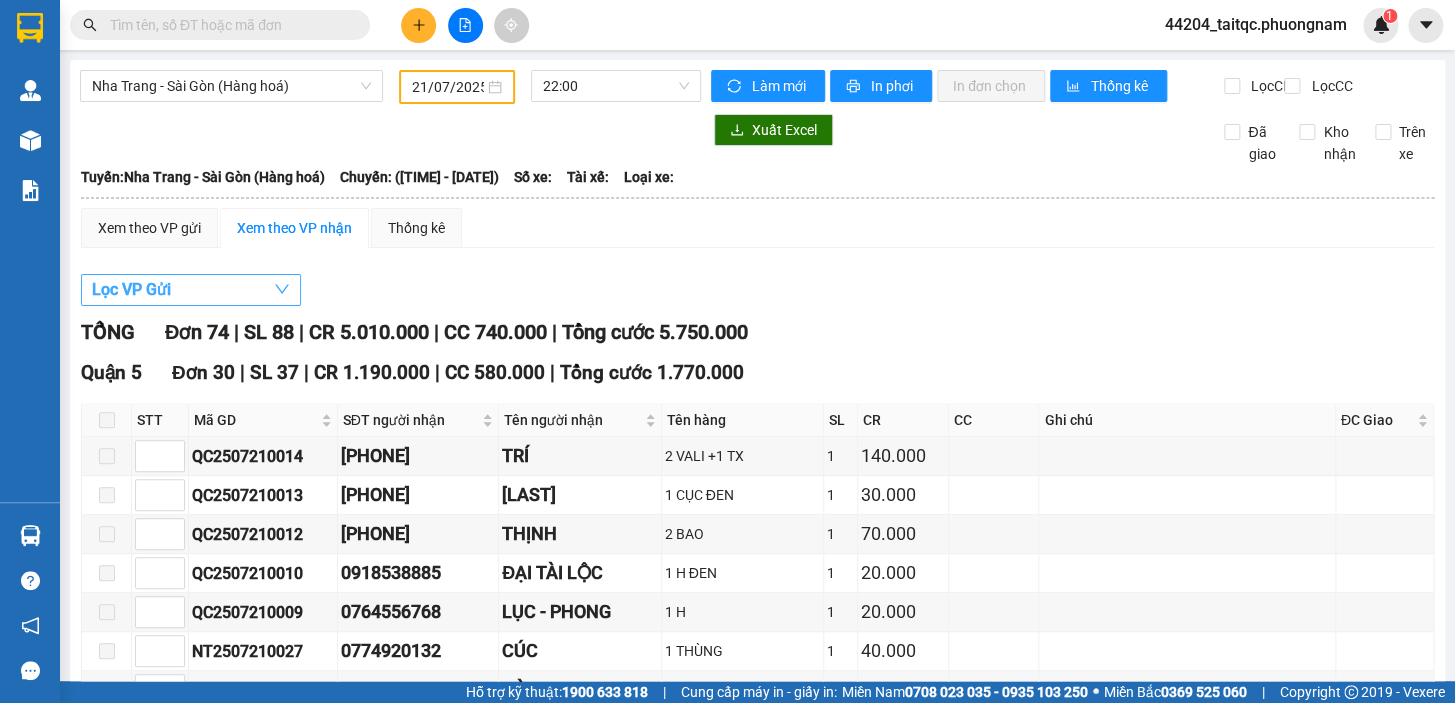 click on "Lọc VP Gửi" at bounding box center (191, 290) 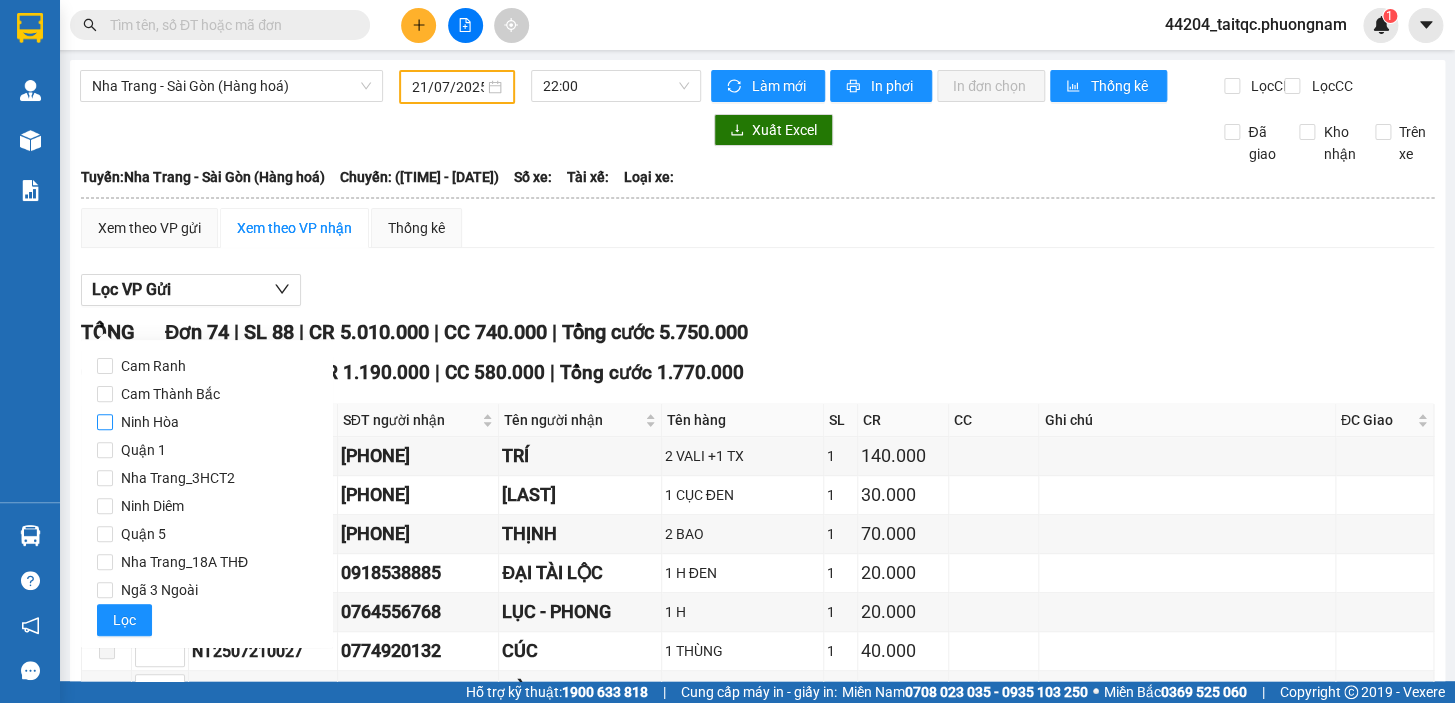 click on "Ninh Hòa" at bounding box center (150, 422) 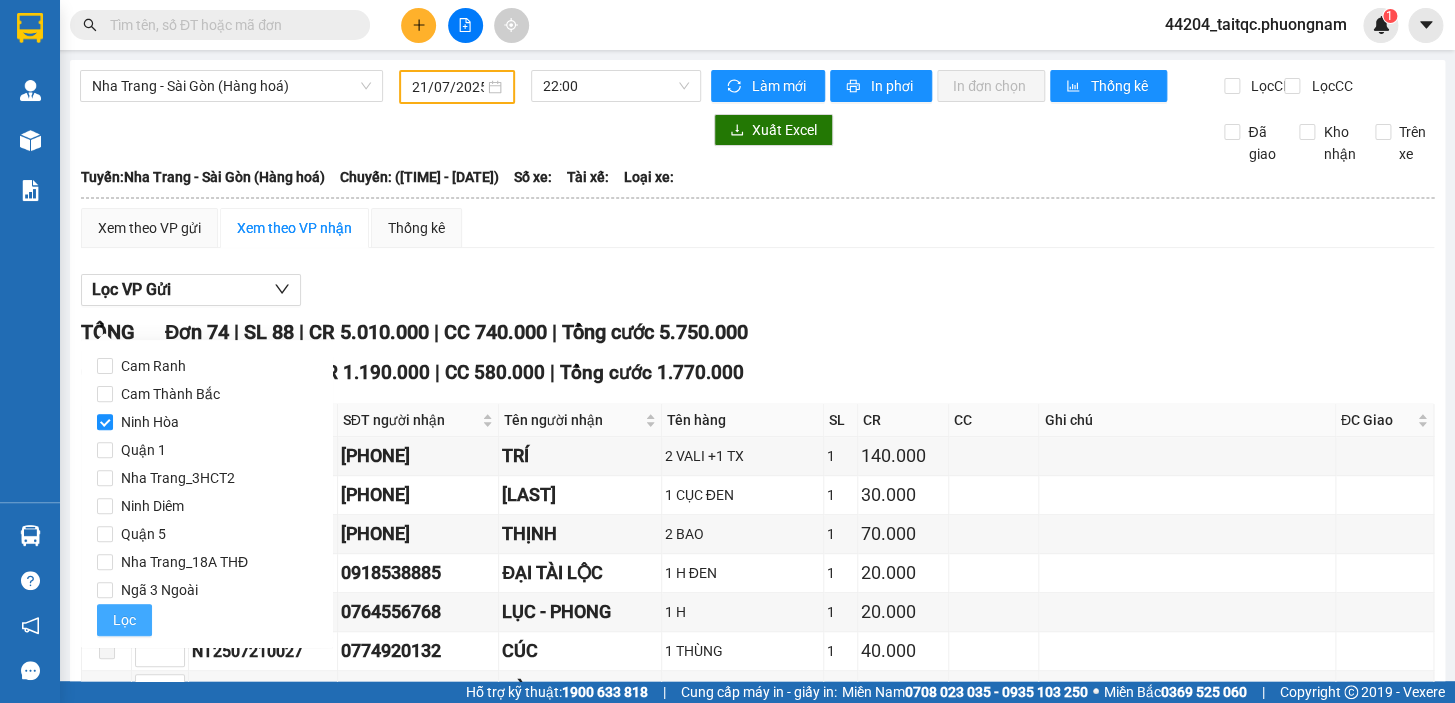 click on "Lọc" at bounding box center [124, 620] 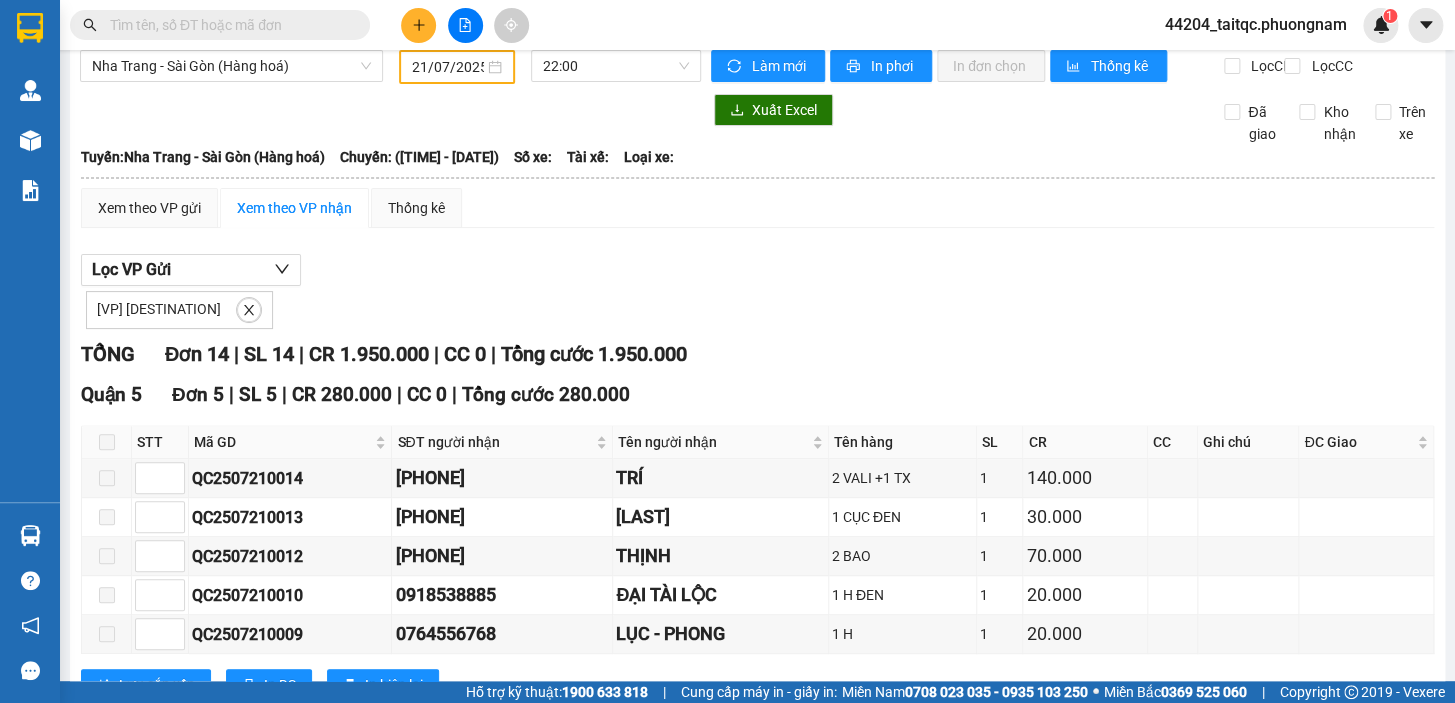 scroll, scrollTop: 0, scrollLeft: 0, axis: both 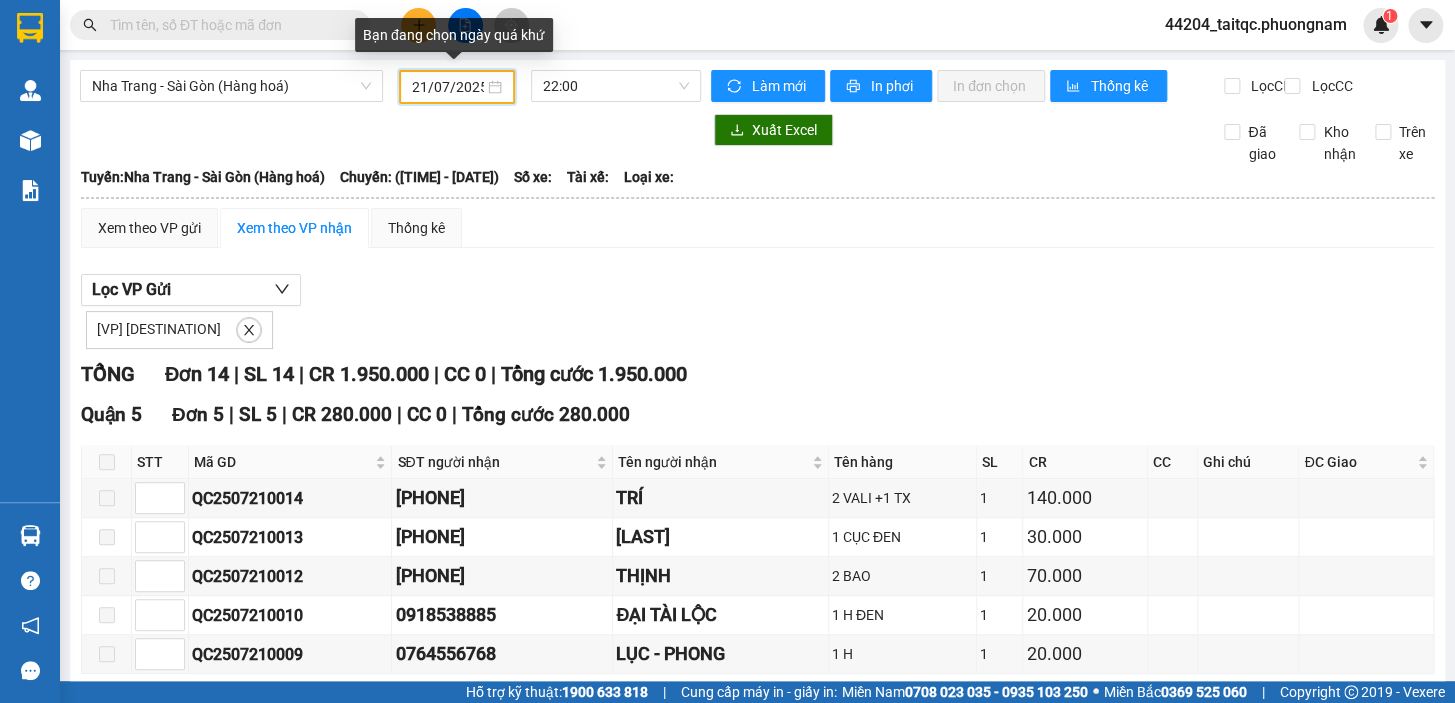 click on "21/07/2025" at bounding box center [448, 87] 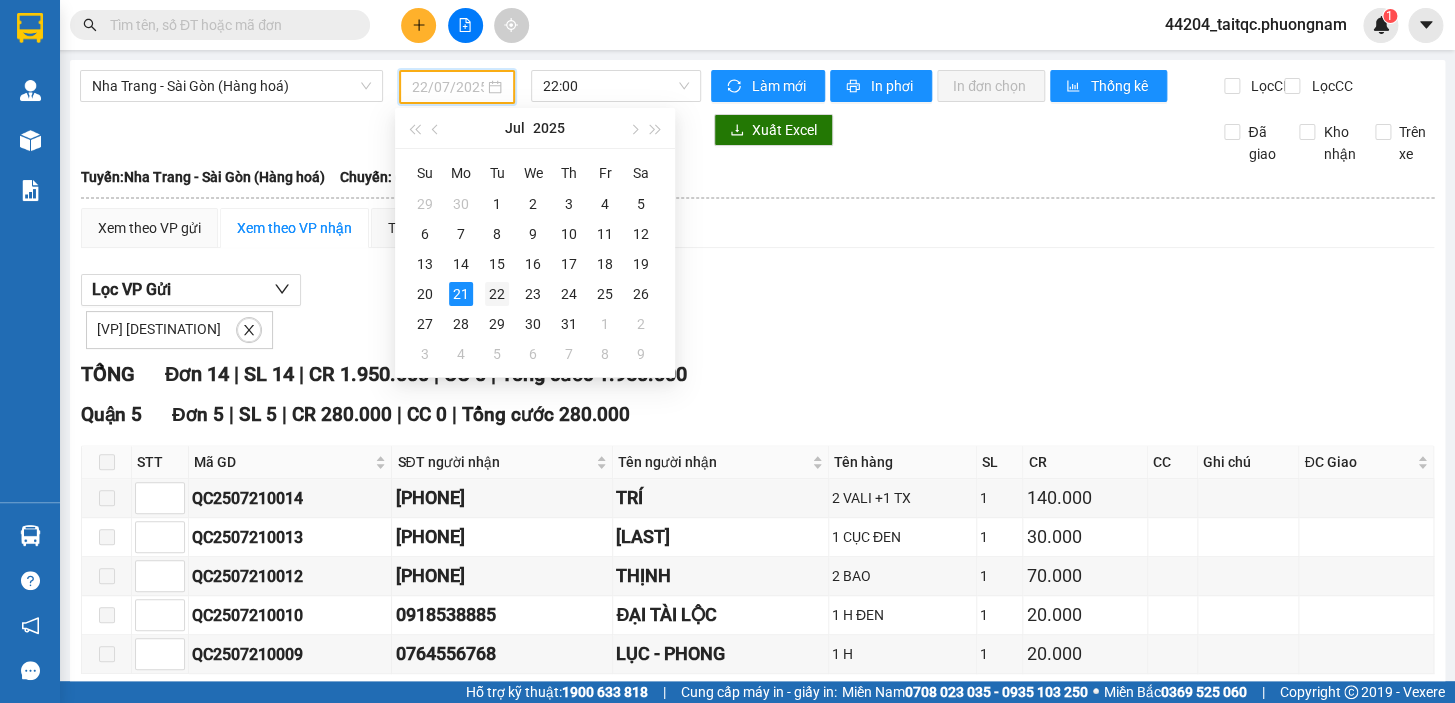 click on "22" at bounding box center [497, 294] 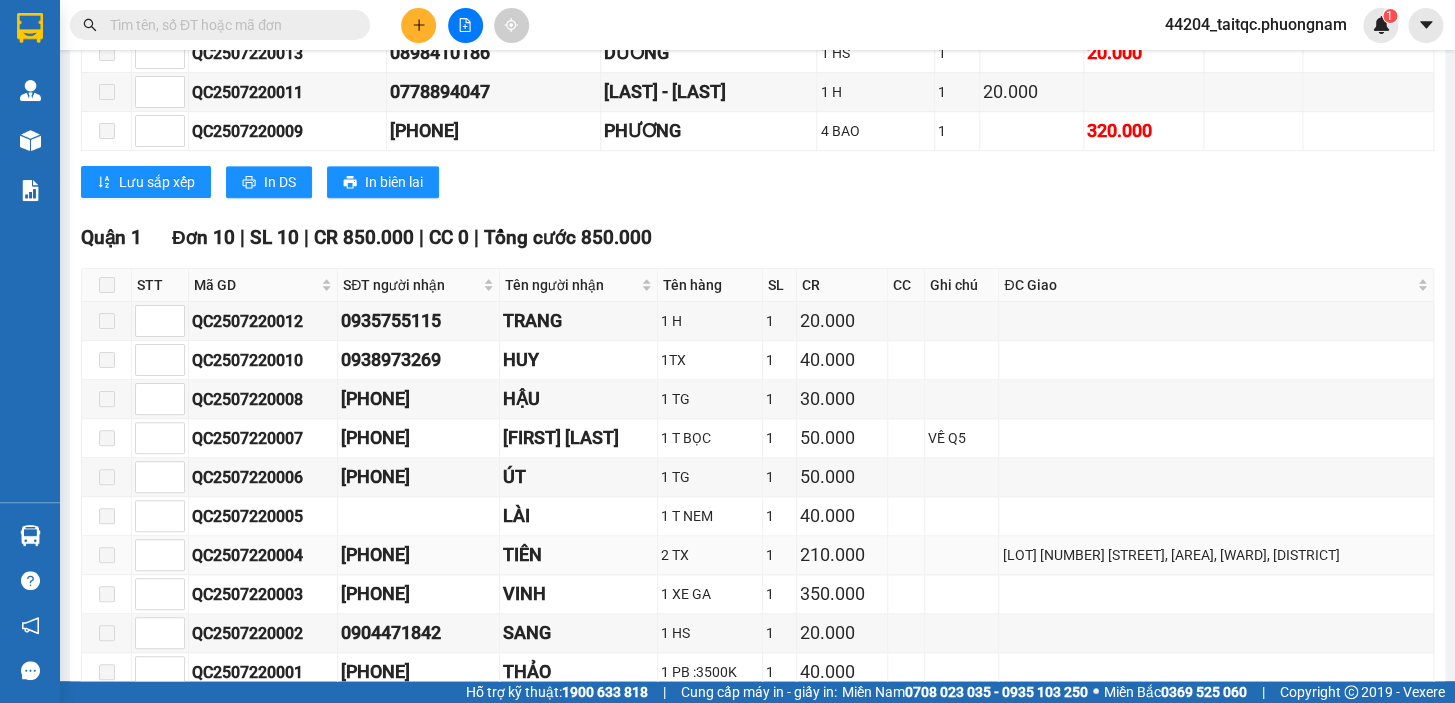 scroll, scrollTop: 517, scrollLeft: 0, axis: vertical 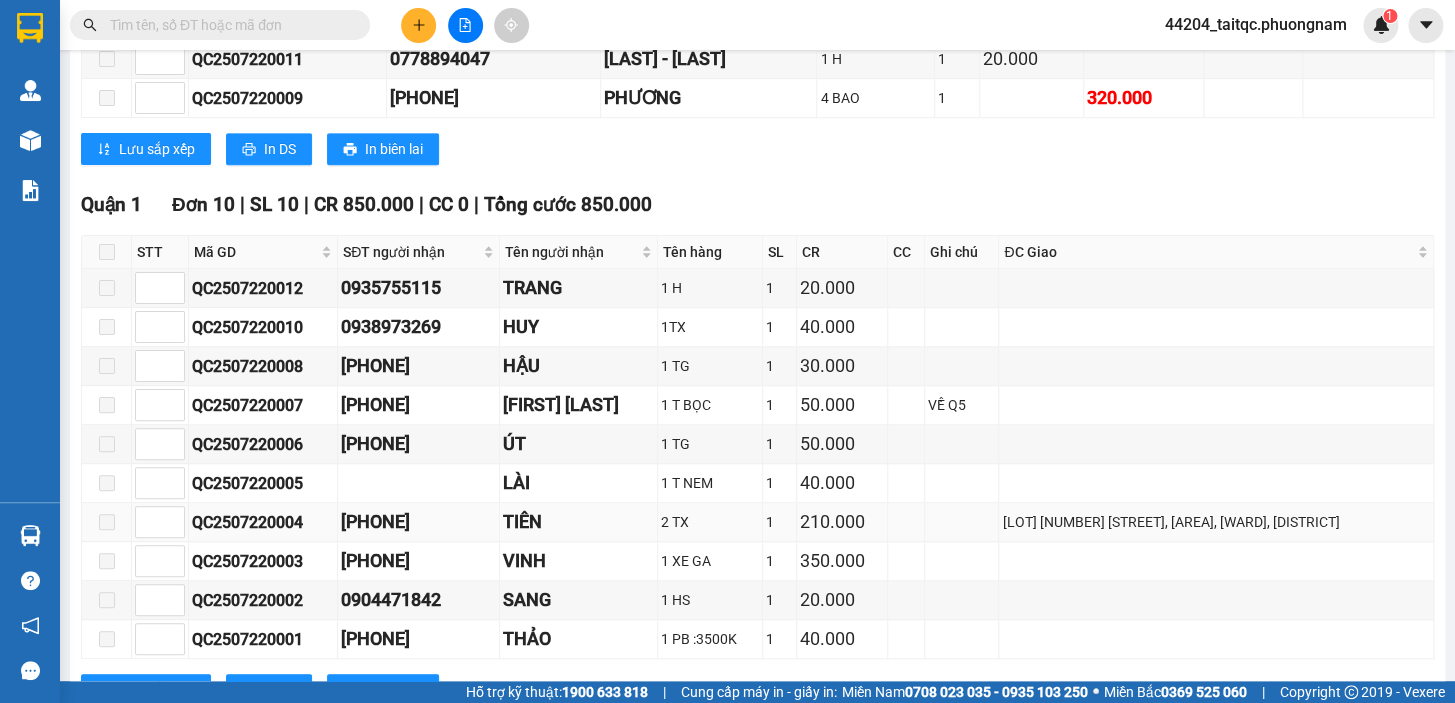 drag, startPoint x: 430, startPoint y: 520, endPoint x: 320, endPoint y: 533, distance: 110.76552 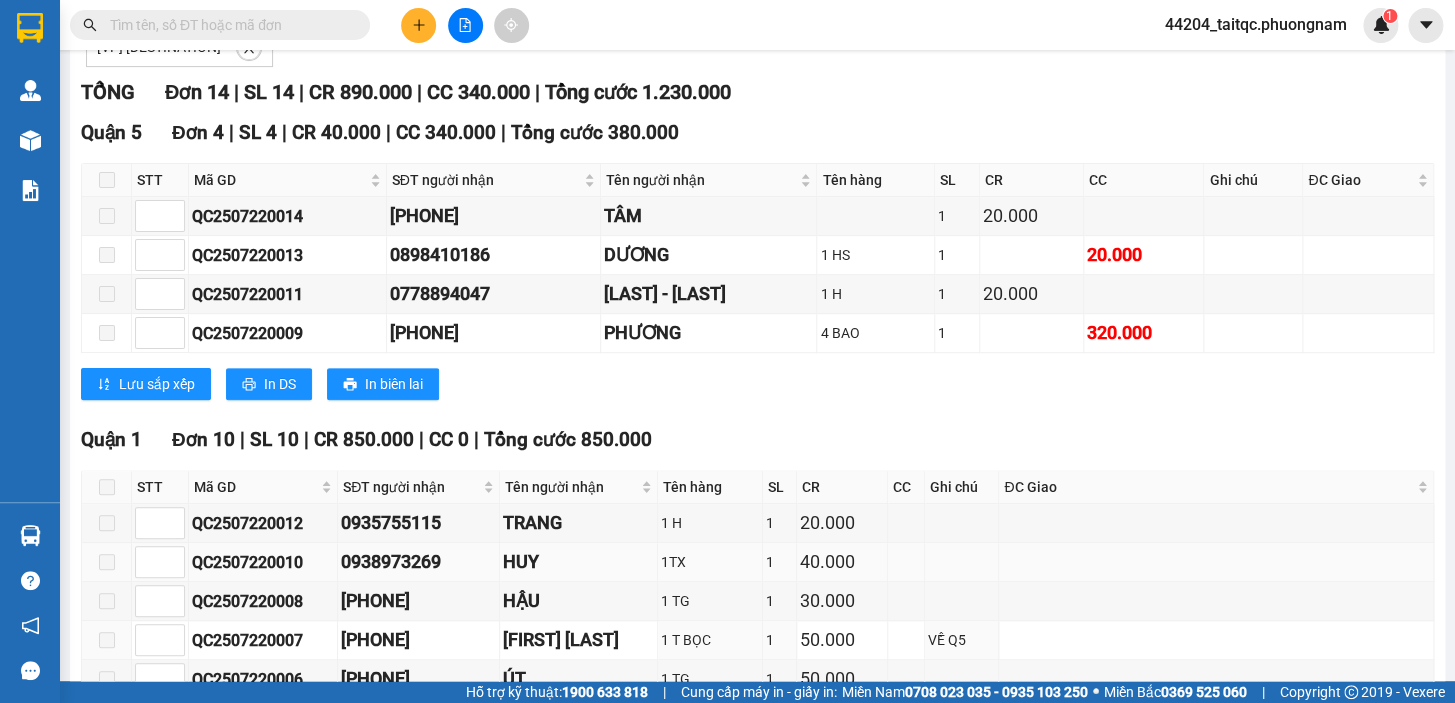 scroll, scrollTop: 517, scrollLeft: 0, axis: vertical 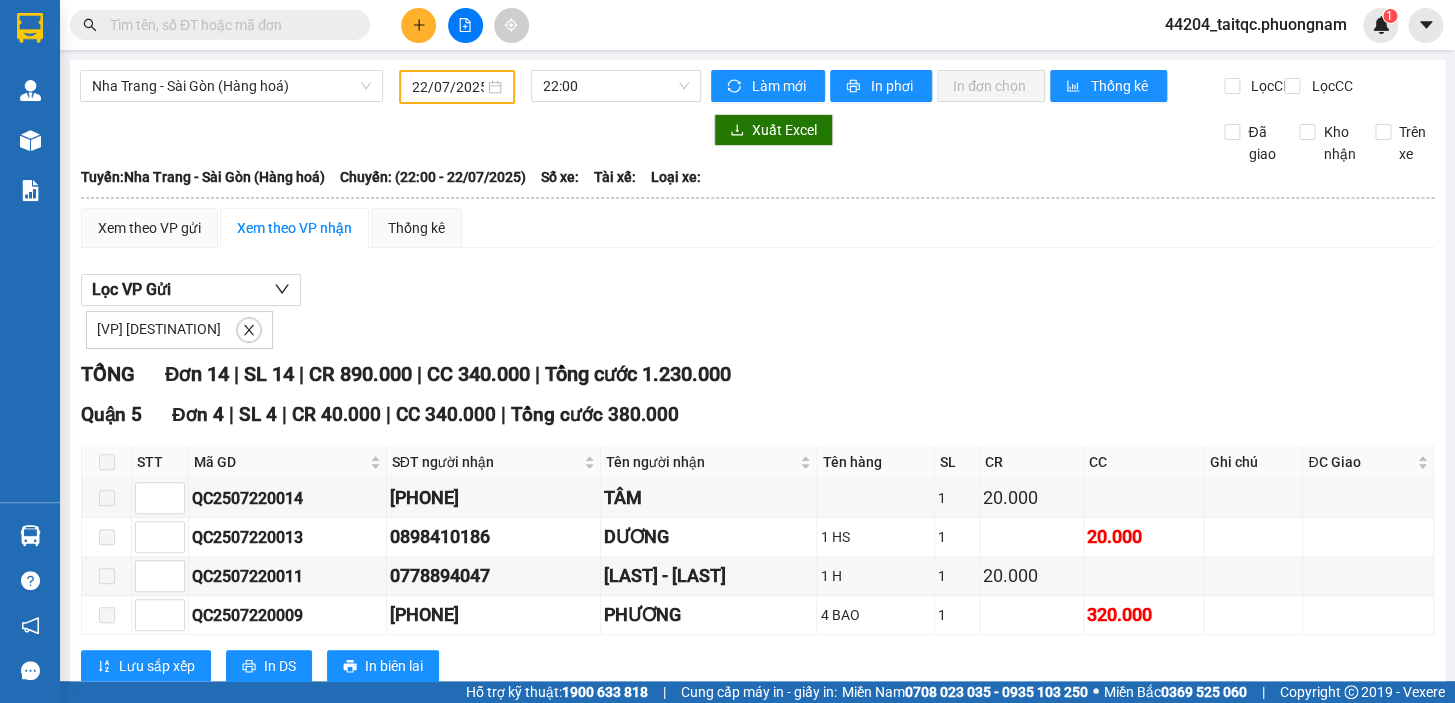 click on "22/07/2025" at bounding box center (448, 87) 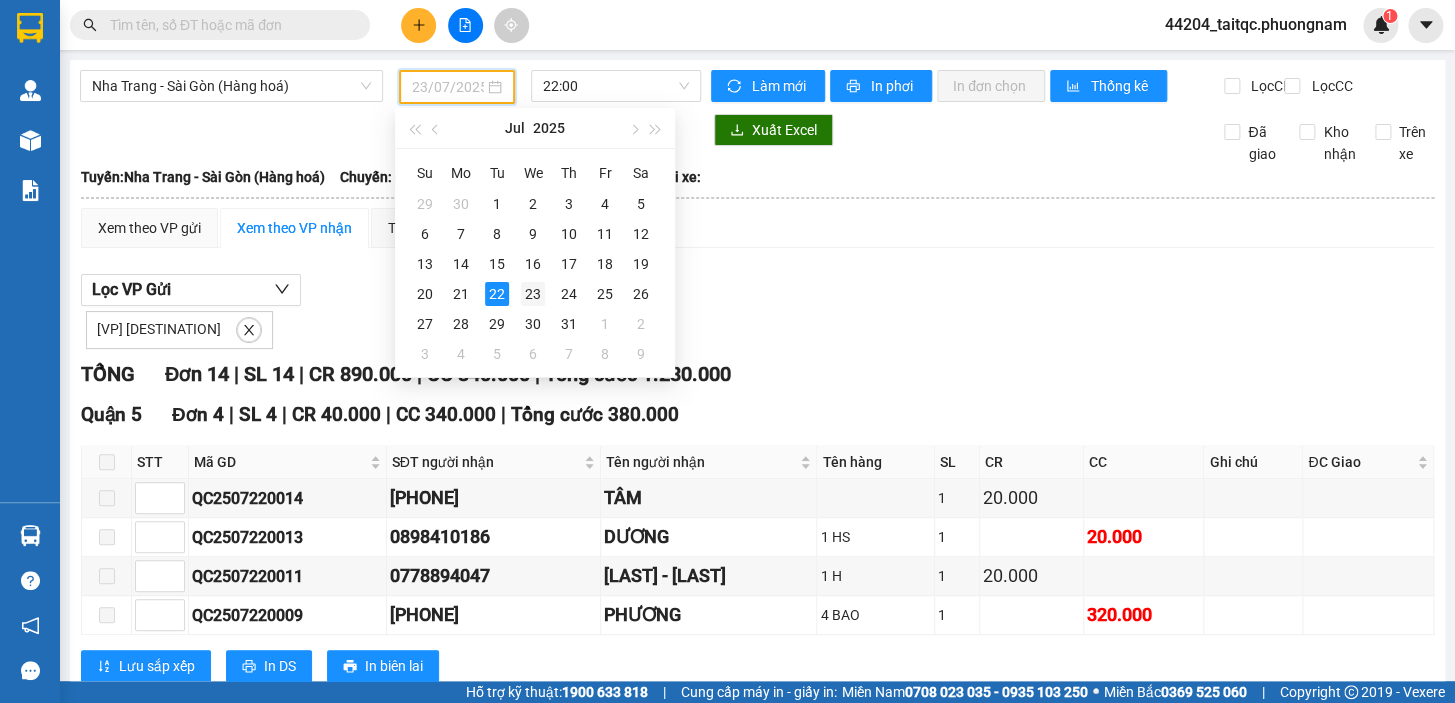 click on "23" at bounding box center (533, 294) 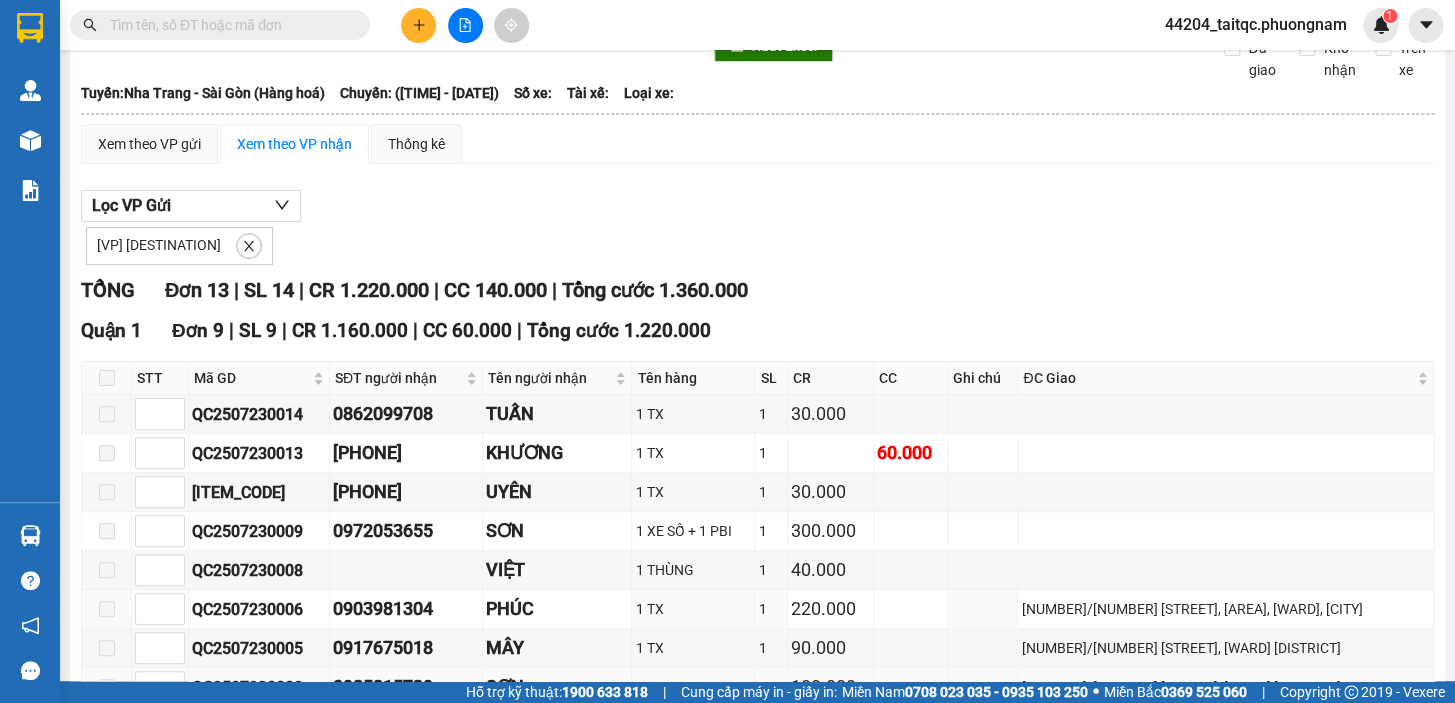 scroll, scrollTop: 0, scrollLeft: 0, axis: both 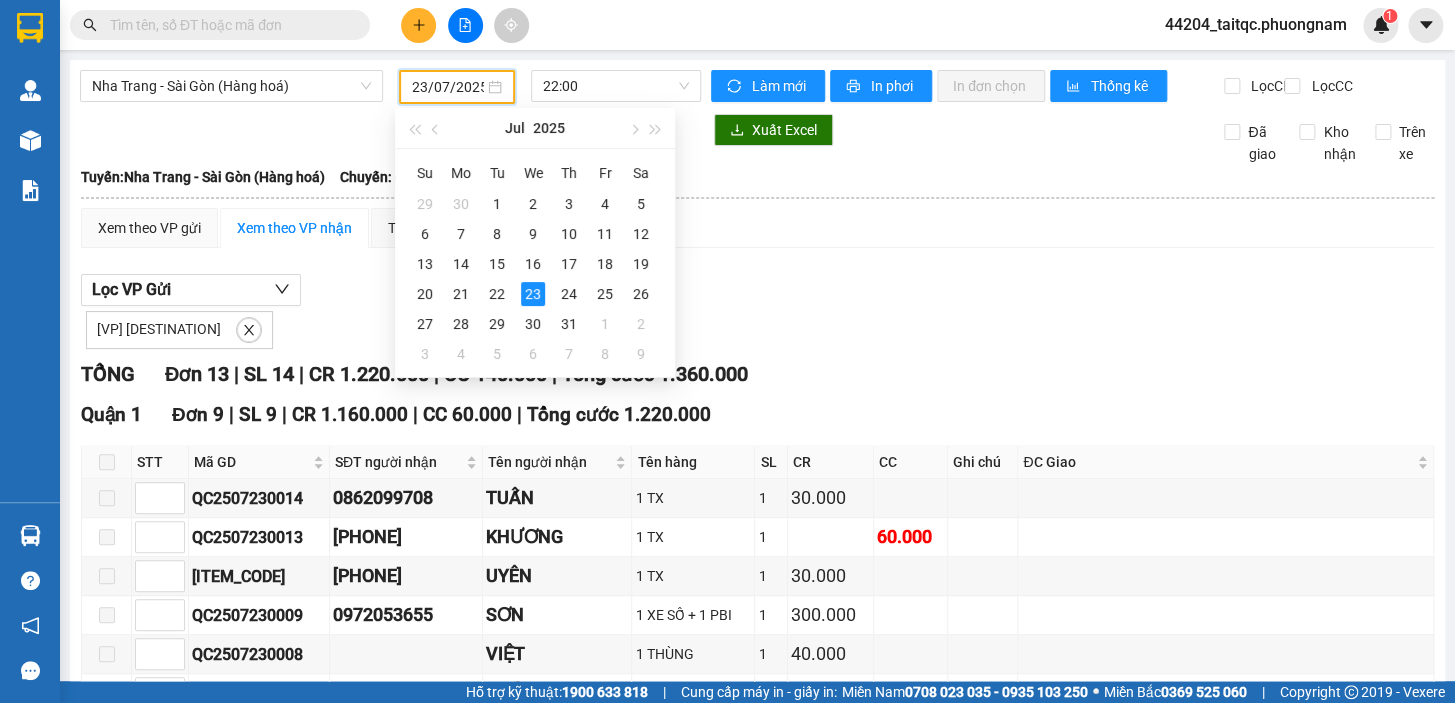 click on "23/07/2025" at bounding box center (448, 87) 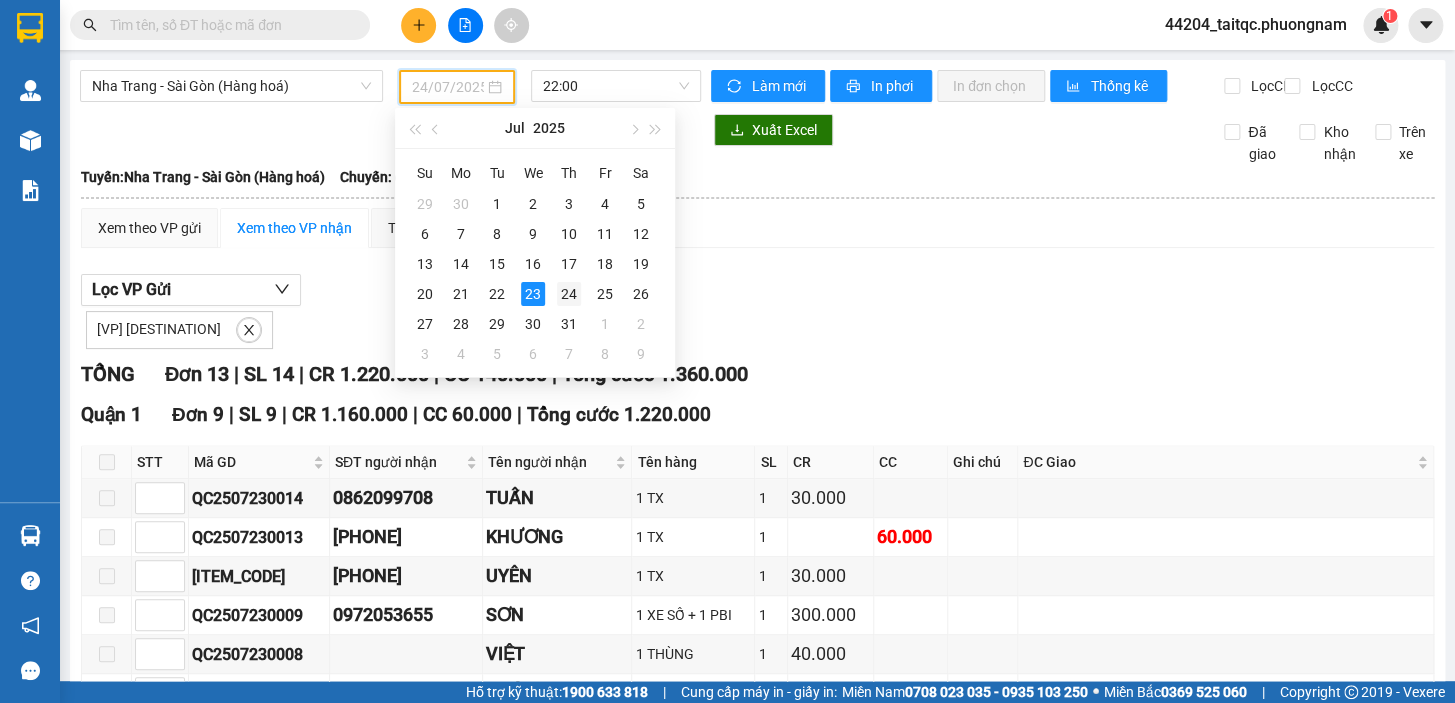 click on "24" at bounding box center (569, 294) 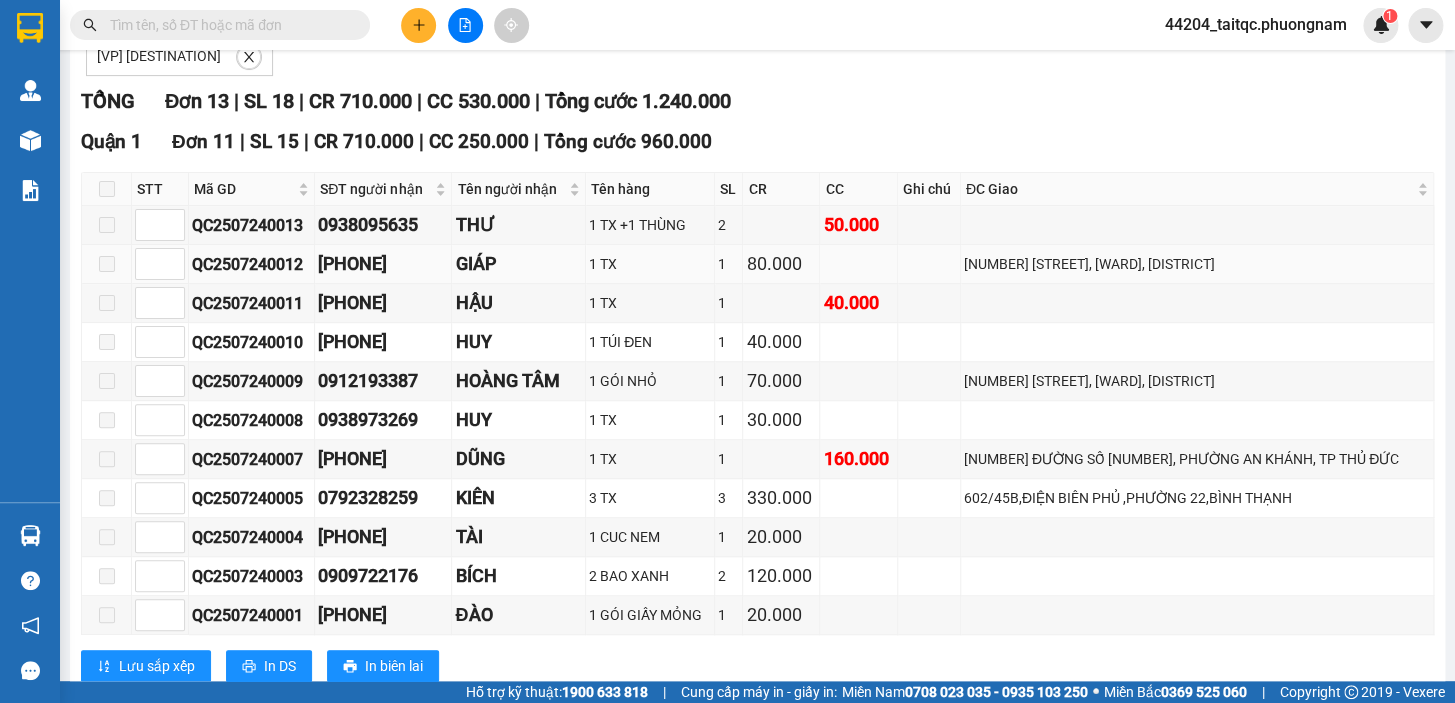 scroll, scrollTop: 0, scrollLeft: 0, axis: both 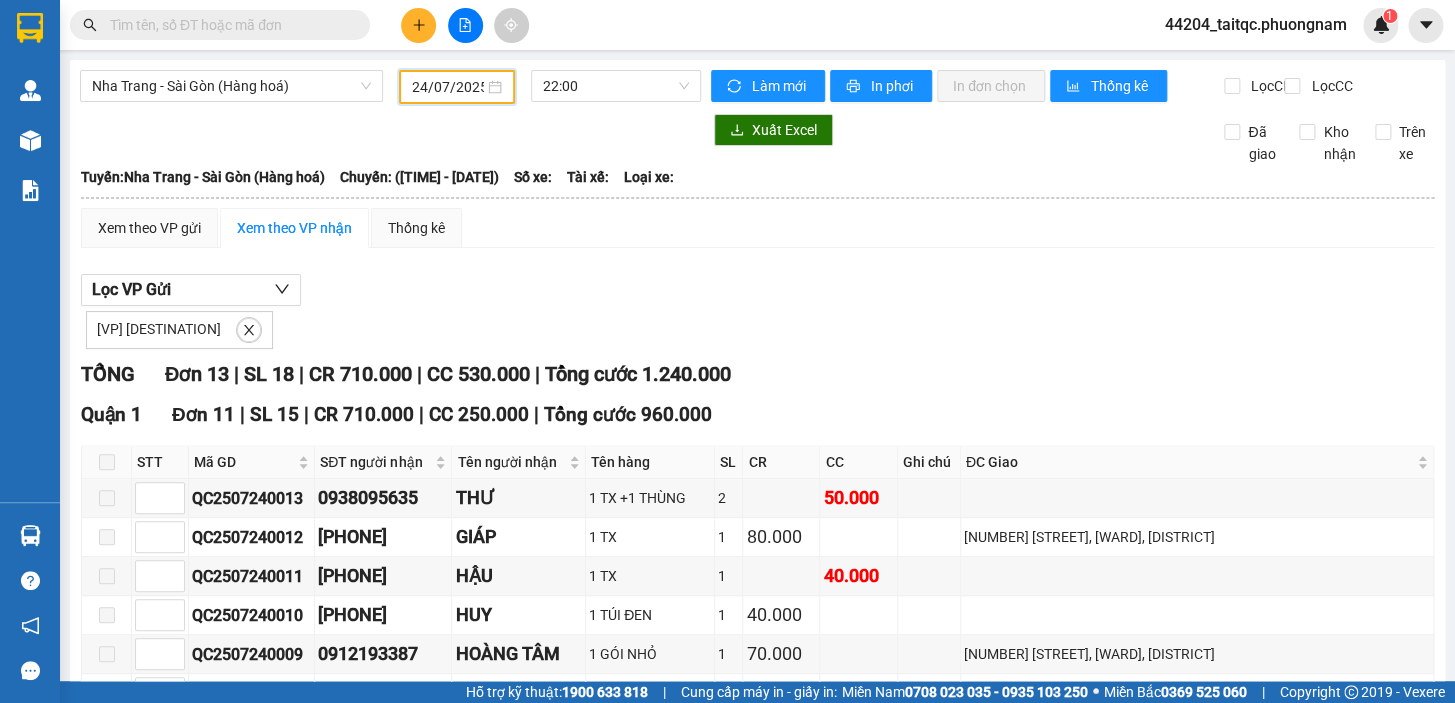 click on "24/07/2025" at bounding box center [448, 87] 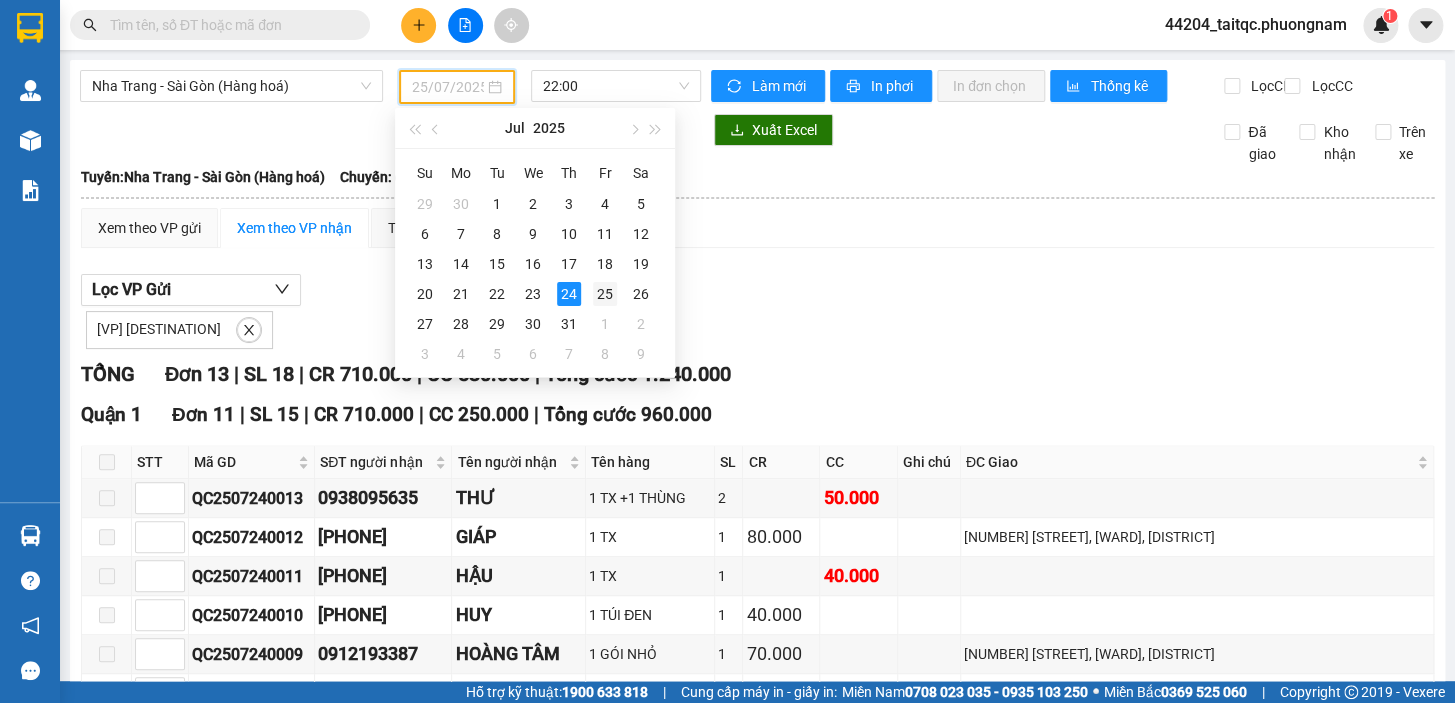 click on "25" at bounding box center (605, 294) 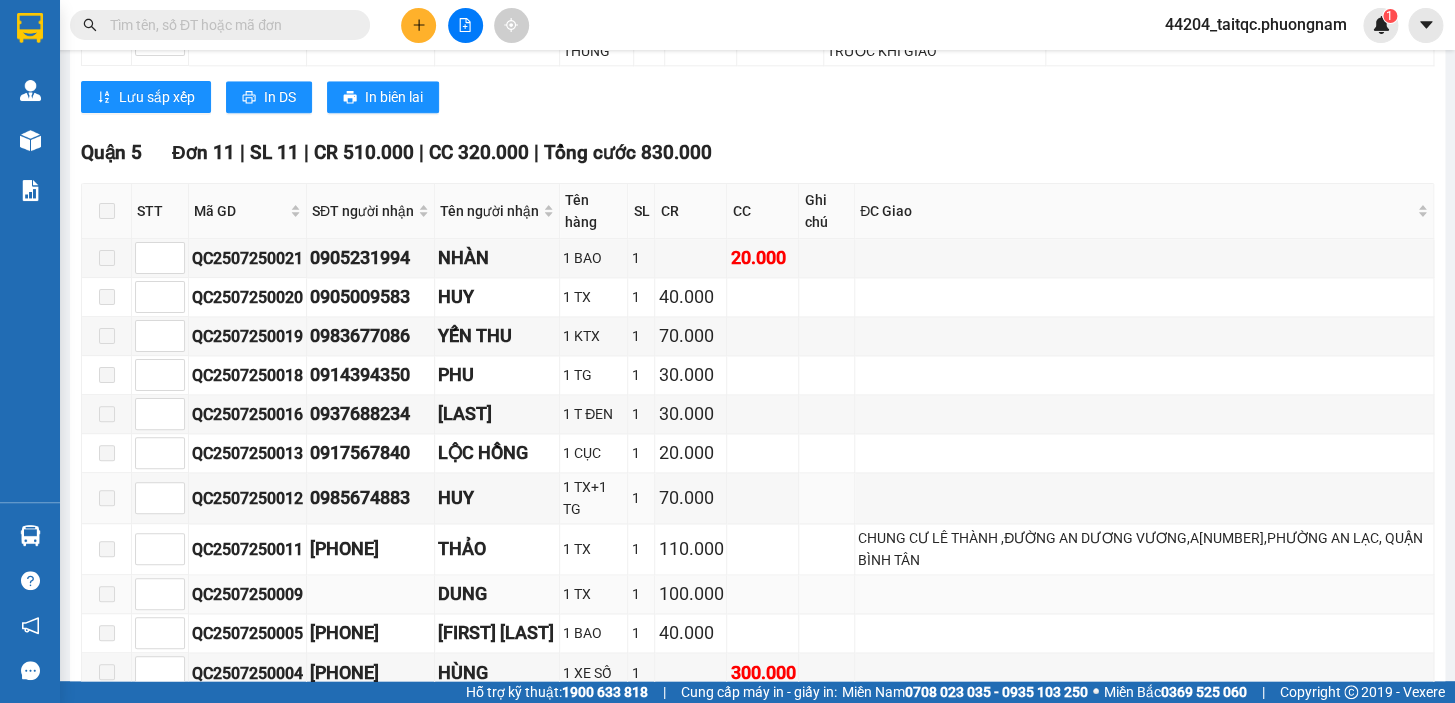 scroll, scrollTop: 960, scrollLeft: 0, axis: vertical 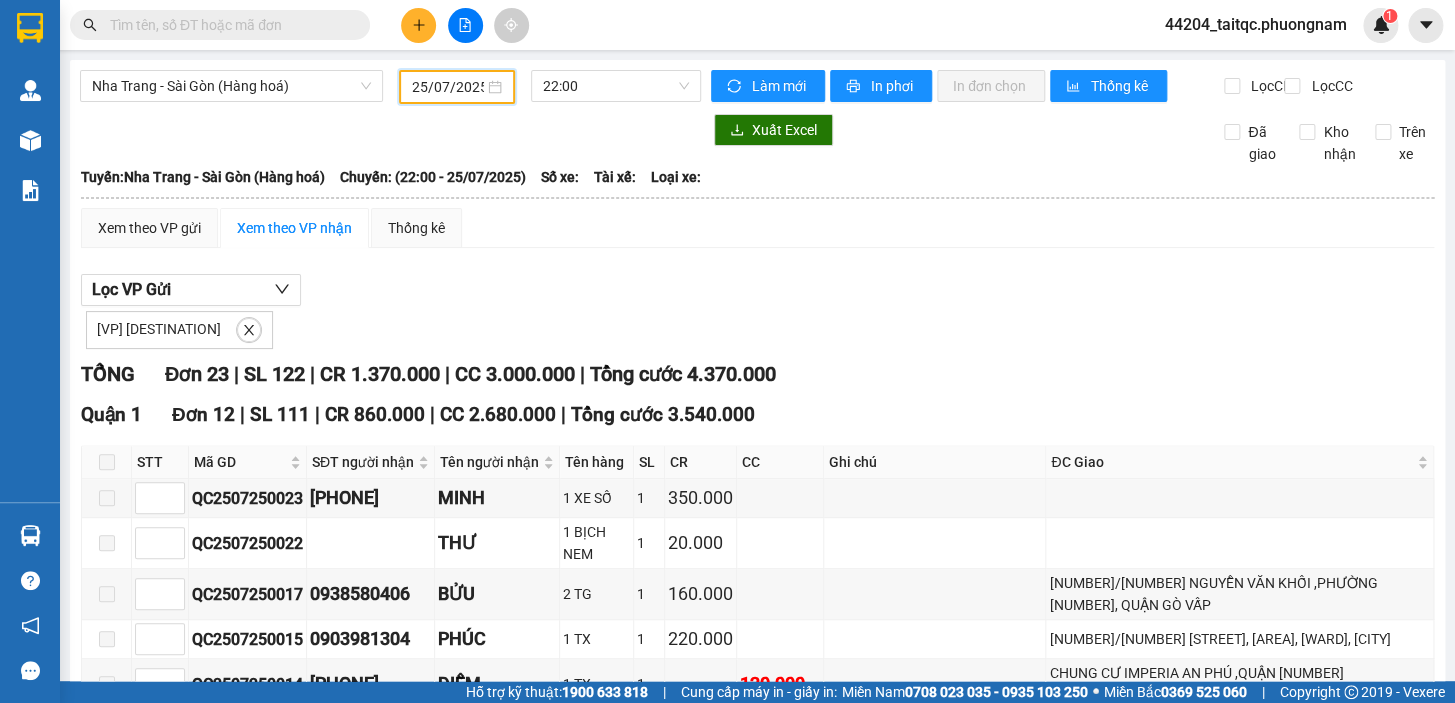 click on "25/07/2025" at bounding box center (448, 87) 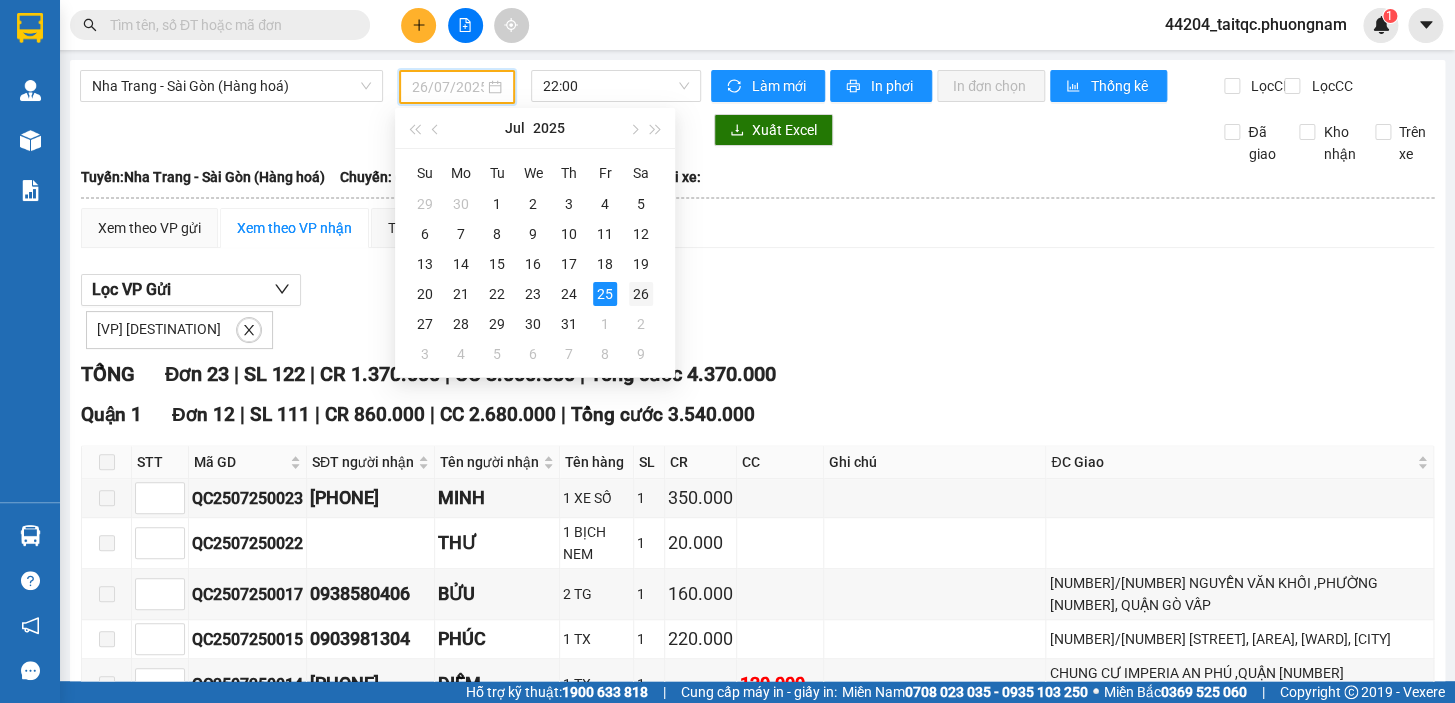 click on "26" at bounding box center [641, 294] 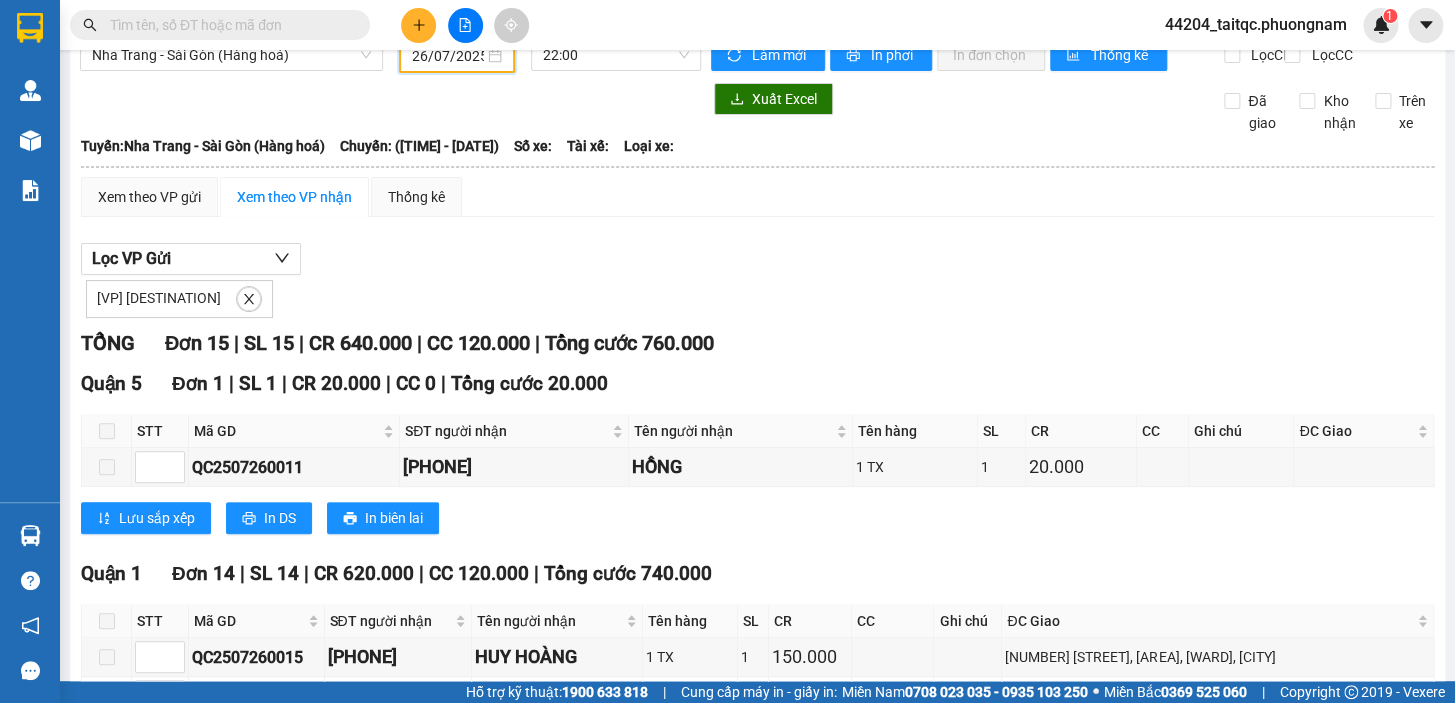 scroll, scrollTop: 0, scrollLeft: 0, axis: both 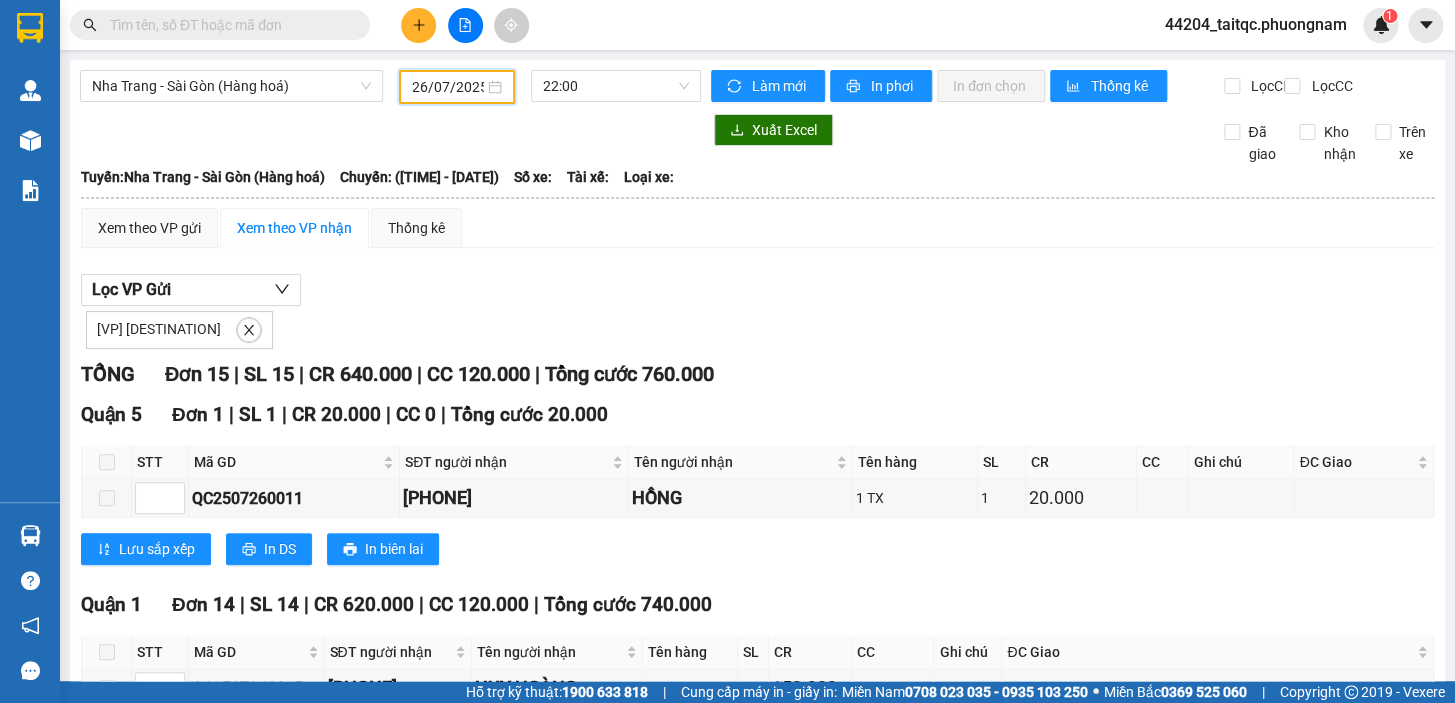 click on "26/07/2025" at bounding box center [448, 87] 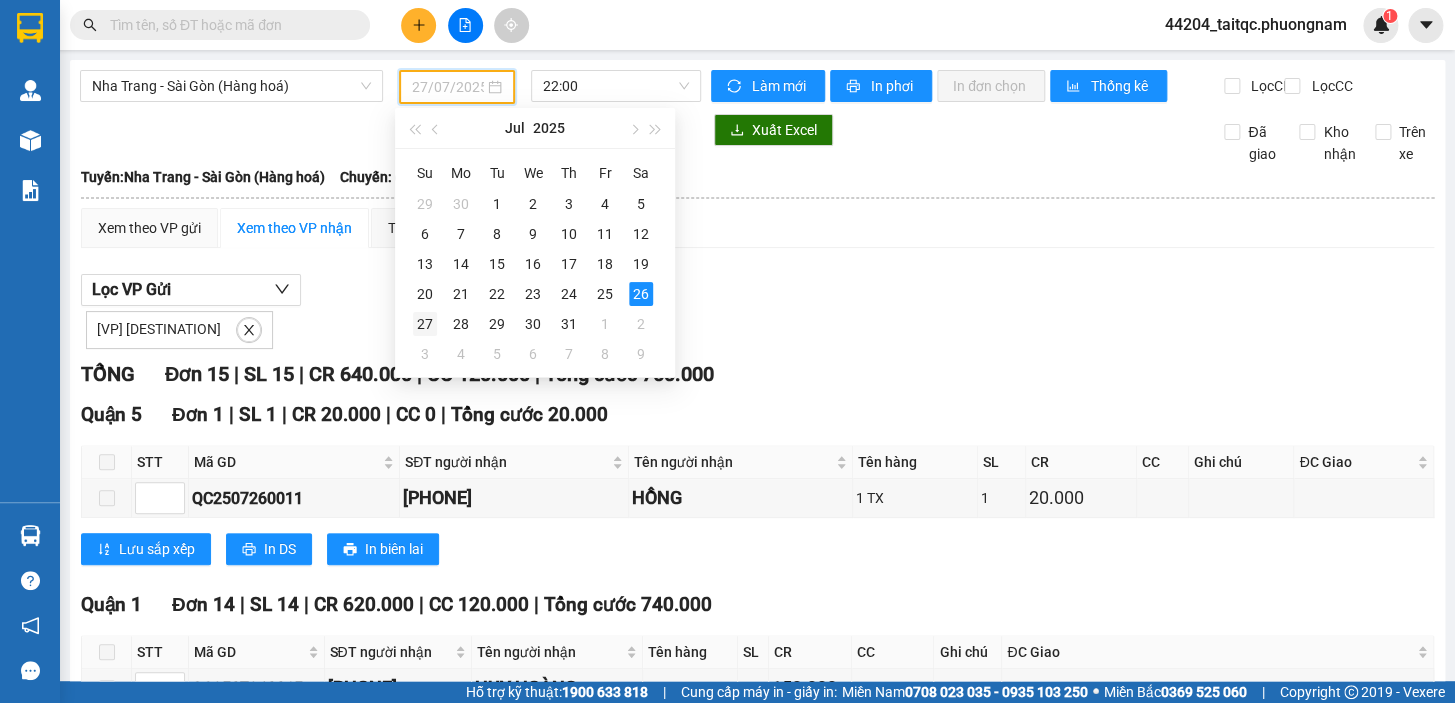click on "27" at bounding box center [425, 324] 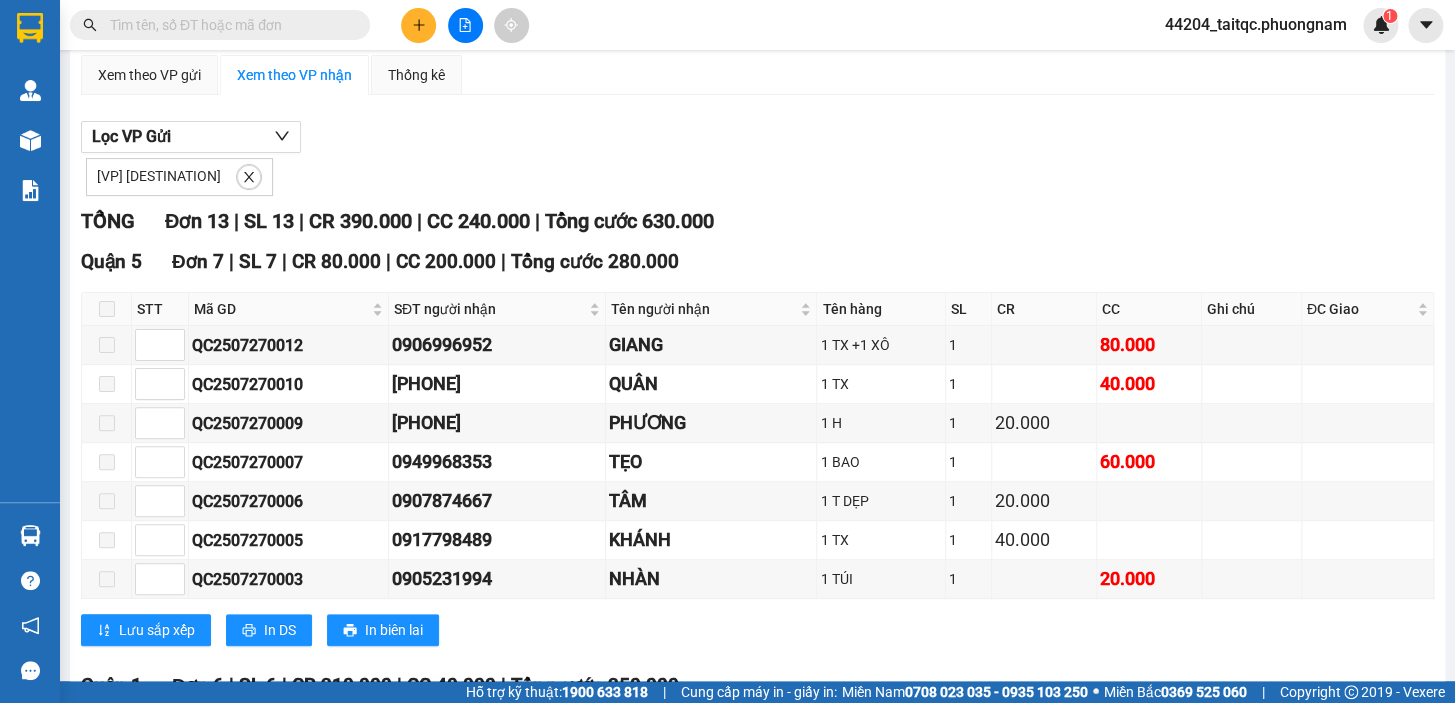 scroll, scrollTop: 0, scrollLeft: 0, axis: both 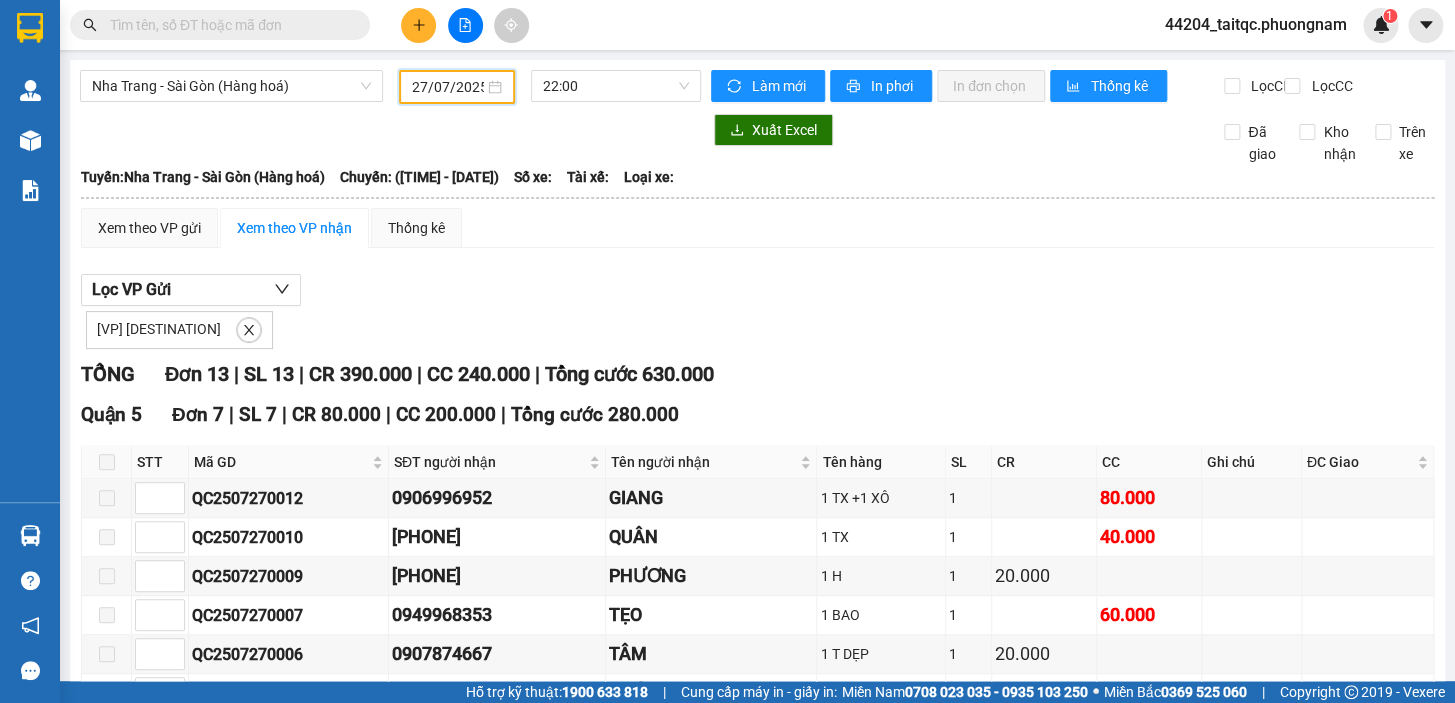 click on "Nha Trang - Sài Gòn (Hàng hoá) 27/07/2025 22:00     Làm mới In phơi In đơn chọn Thống kê Lọc  CR Lọc  CC Xuất Excel Đã giao Kho nhận Trên xe Phương Nam   1900 6519 - [PHONE](Ninh Hòa)   [NUMBER]F[STREET], Phường [STREET], Quận 1, TP Hồ Chí Minh PHƠI HÀNG 10:53 - 02/08/2025 Tuyến:  Nha Trang - Sài Gòn (Hàng hoá) Chuyến:   (22:00 - 27/07/2025) Tuyến:  Nha Trang - Sài Gòn (Hàng hoá) Chuyến:   (22:00 - 27/07/2025) Số xe:  Tài xế:  Loại xe:  Xem theo VP gửi Xem theo VP nhận Thống kê Lọc VP Gửi VP Gửi: Ninh Hòa TỔNG Đơn   13 | SL   13 | CR   390.000 | CC   240.000 | Tổng cước   630.000 Quận 5 Đơn   7 | SL   7 | CR   80.000 | CC   200.000 | Tổng cước   280.000 STT Mã GD SĐT người nhận Tên người nhận Tên hàng SL CR CC Ghi chú ĐC Giao Ký nhận                         QC2507270012 [PHONE] GIANG  1 TX +1 XÔ  1 80.000 QC2507270010 [PHONE] QUÂN  1 TX 1 40.000 1 H 1 1" at bounding box center (757, 645) 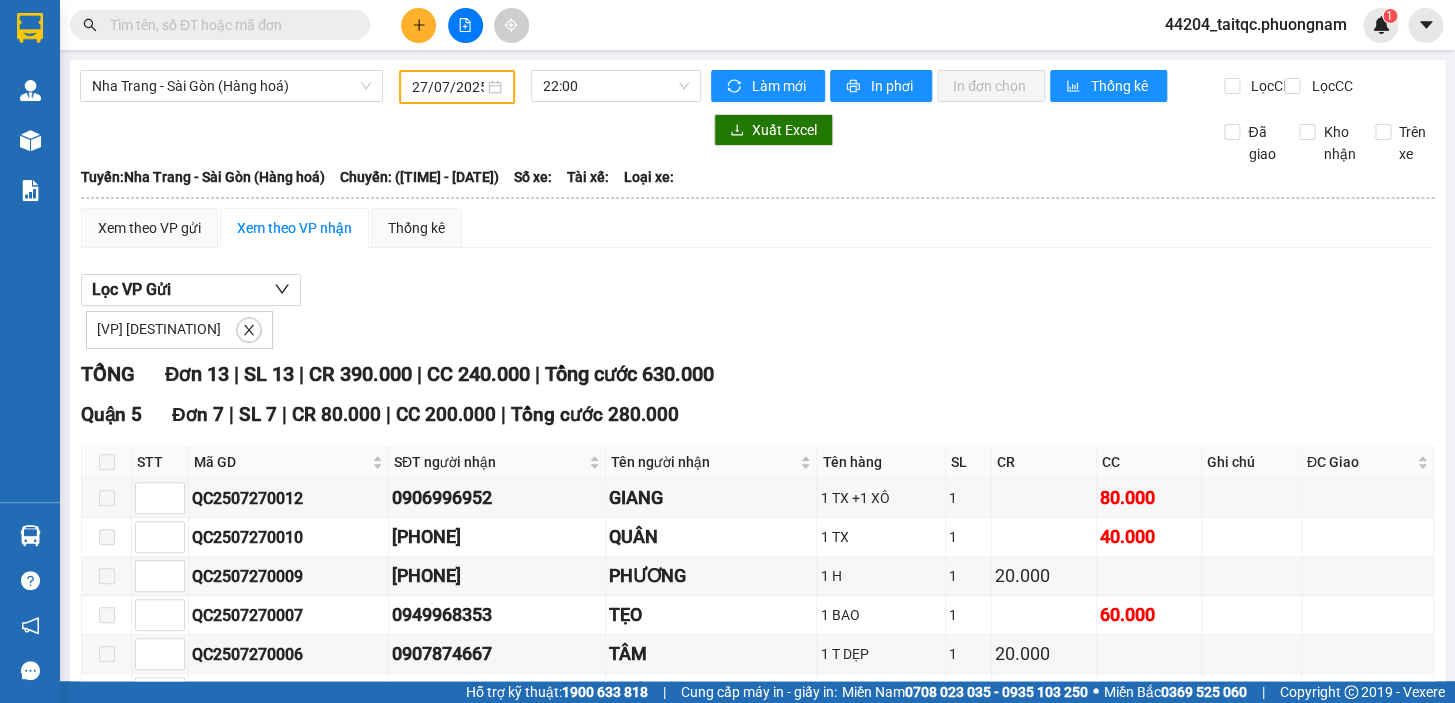 click on "27/07/2025" at bounding box center (457, 87) 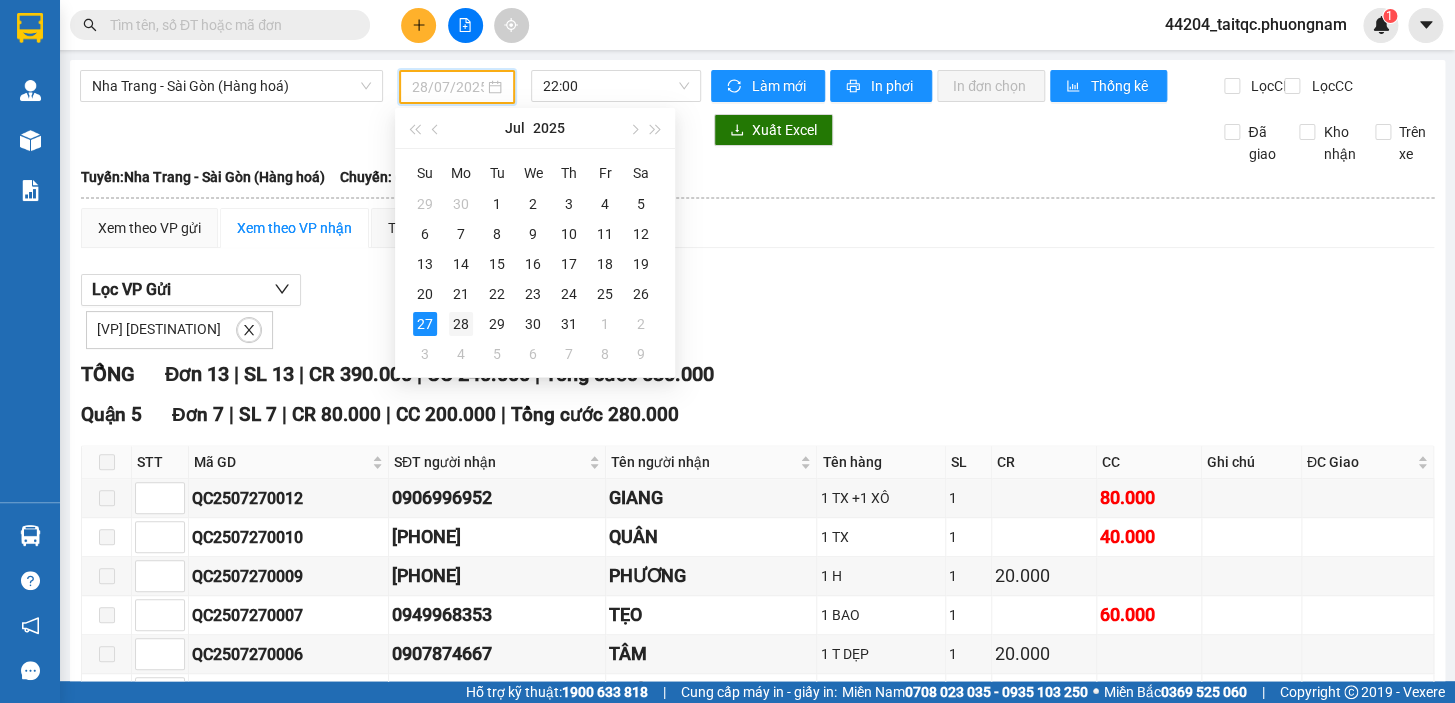 click on "28" at bounding box center [461, 324] 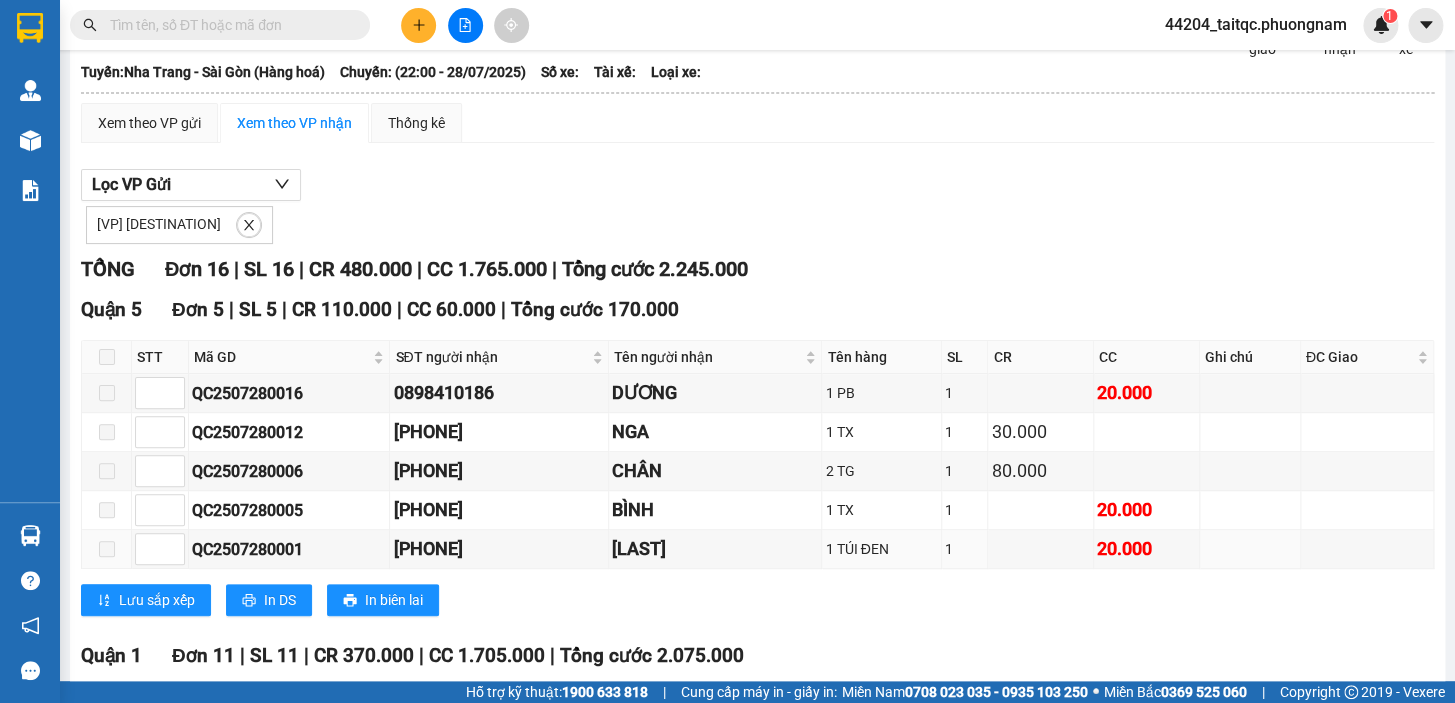 scroll, scrollTop: 98, scrollLeft: 0, axis: vertical 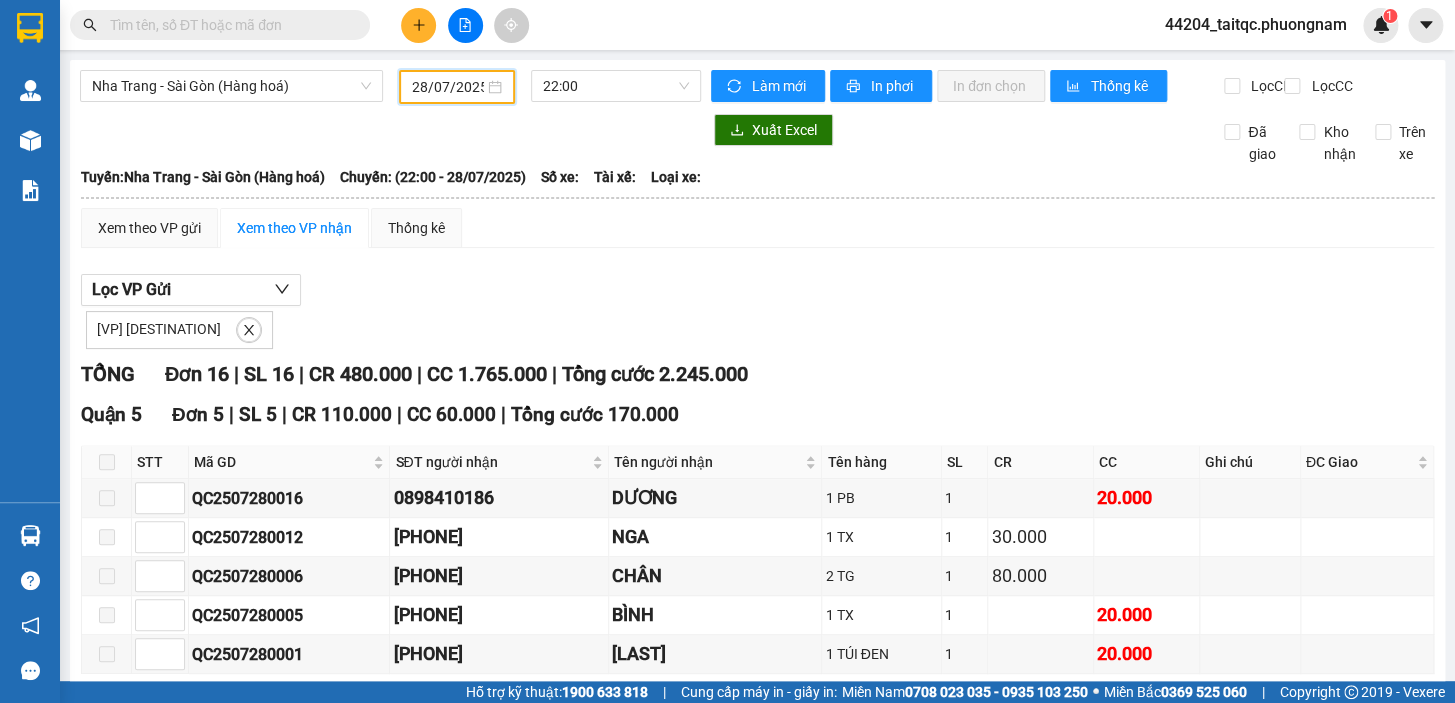 click on "28/07/2025" at bounding box center (448, 87) 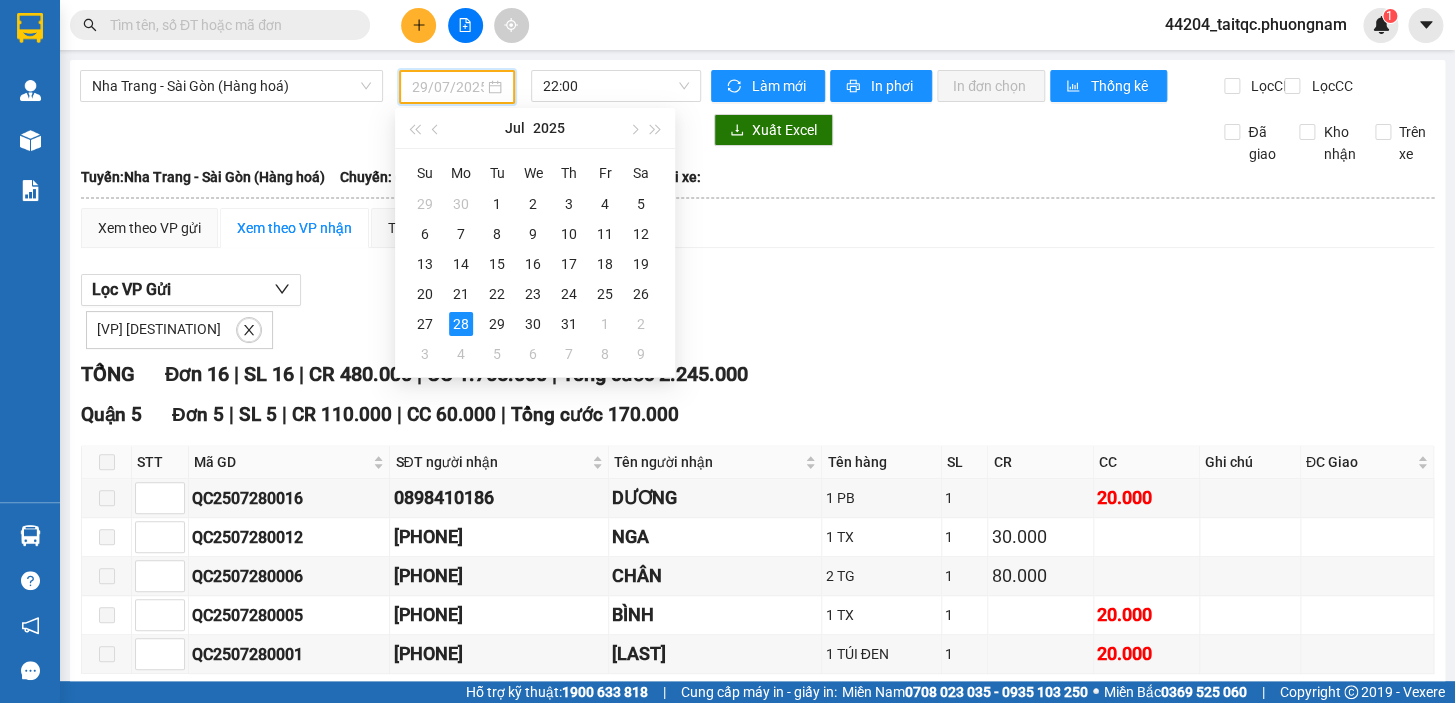 click on "29" at bounding box center (497, 324) 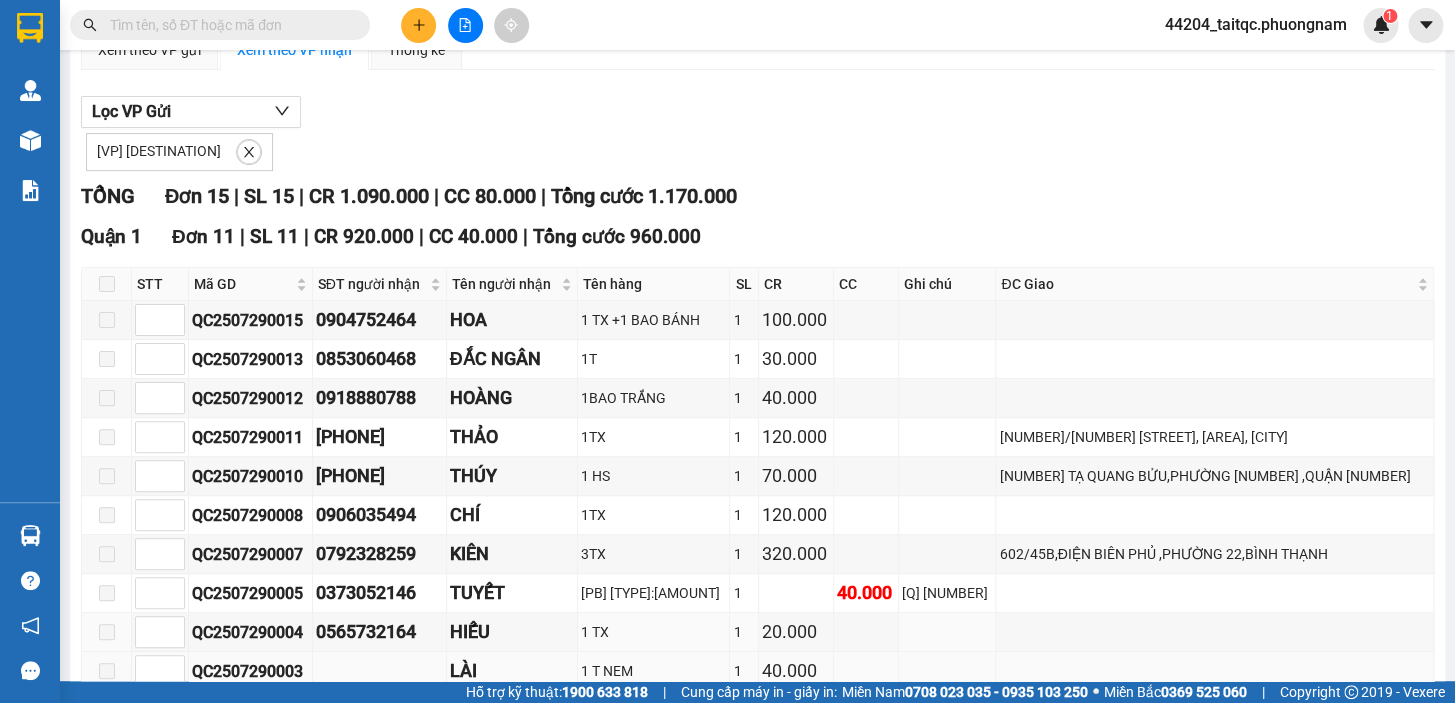 scroll, scrollTop: 192, scrollLeft: 0, axis: vertical 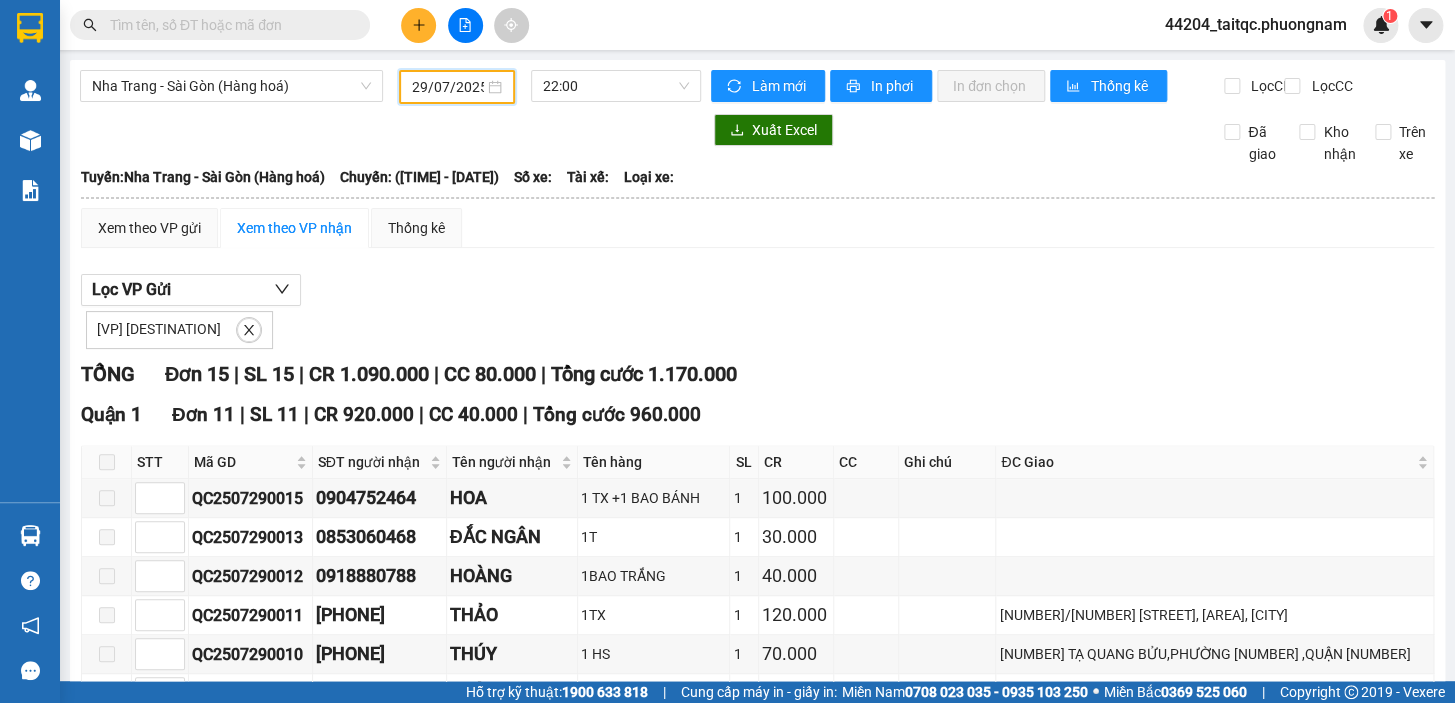 click on "29/07/2025" at bounding box center (448, 87) 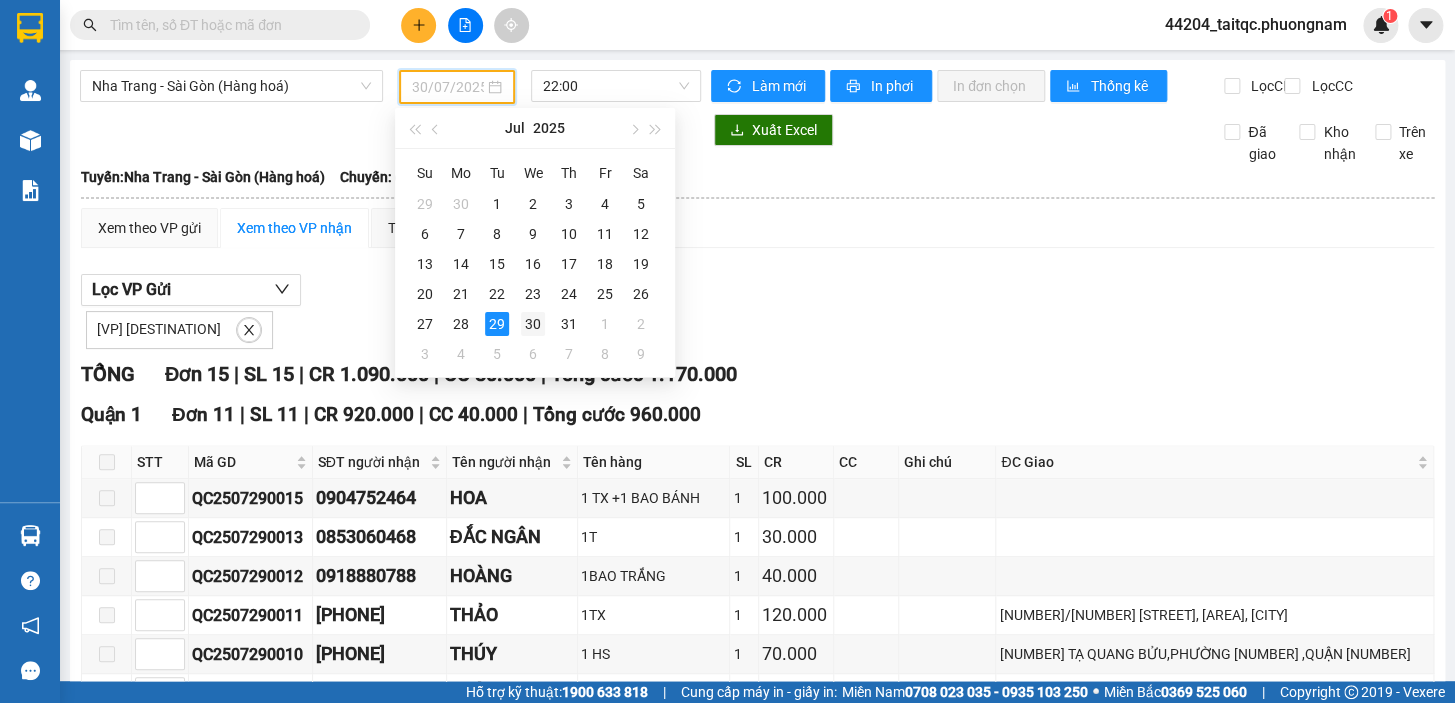 click on "30" at bounding box center [533, 324] 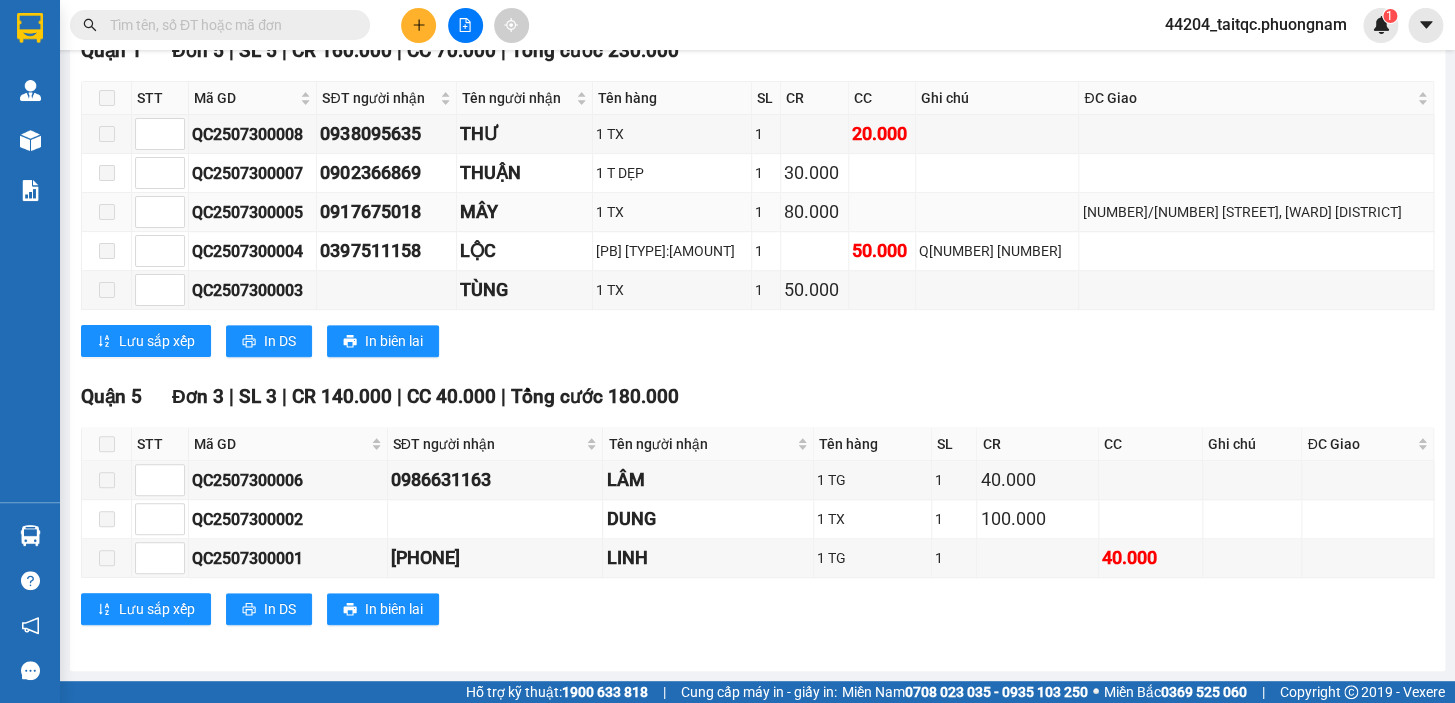 scroll, scrollTop: 0, scrollLeft: 0, axis: both 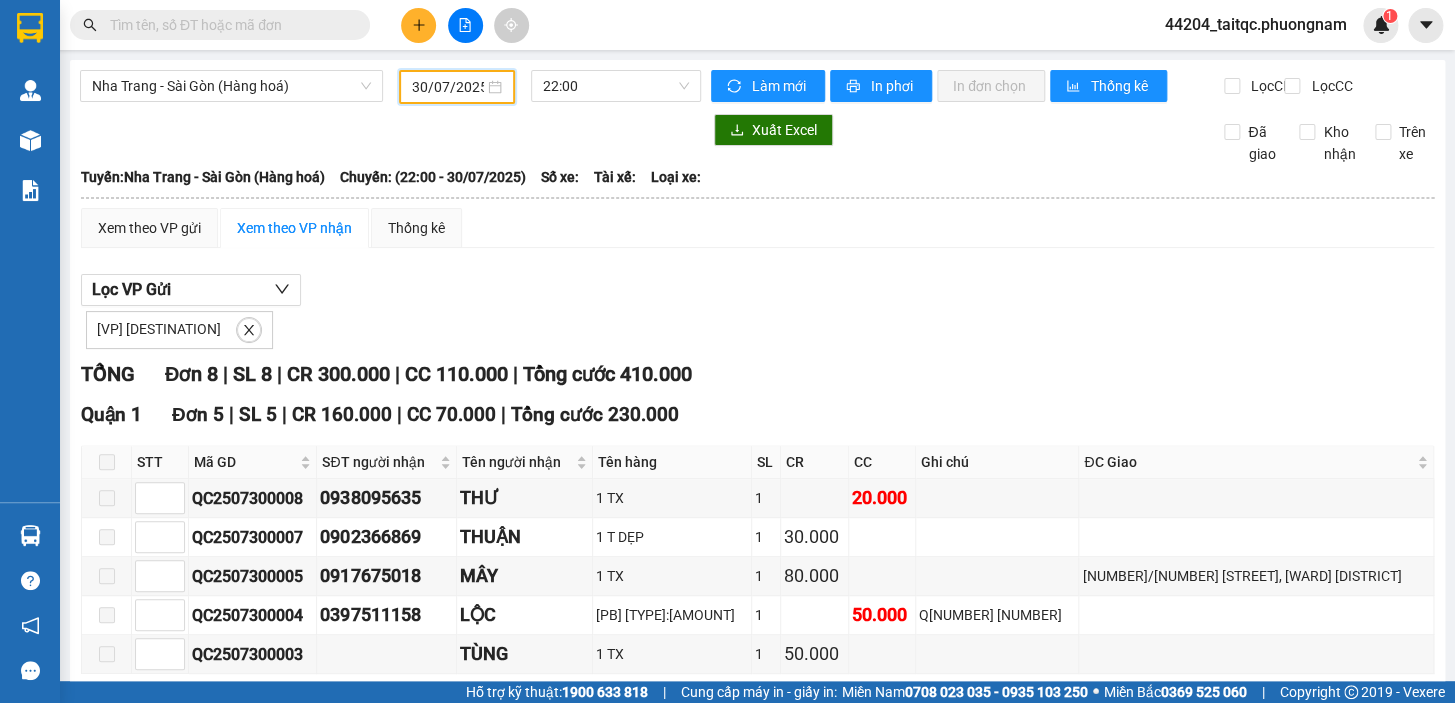 click on "30/07/2025" at bounding box center (448, 87) 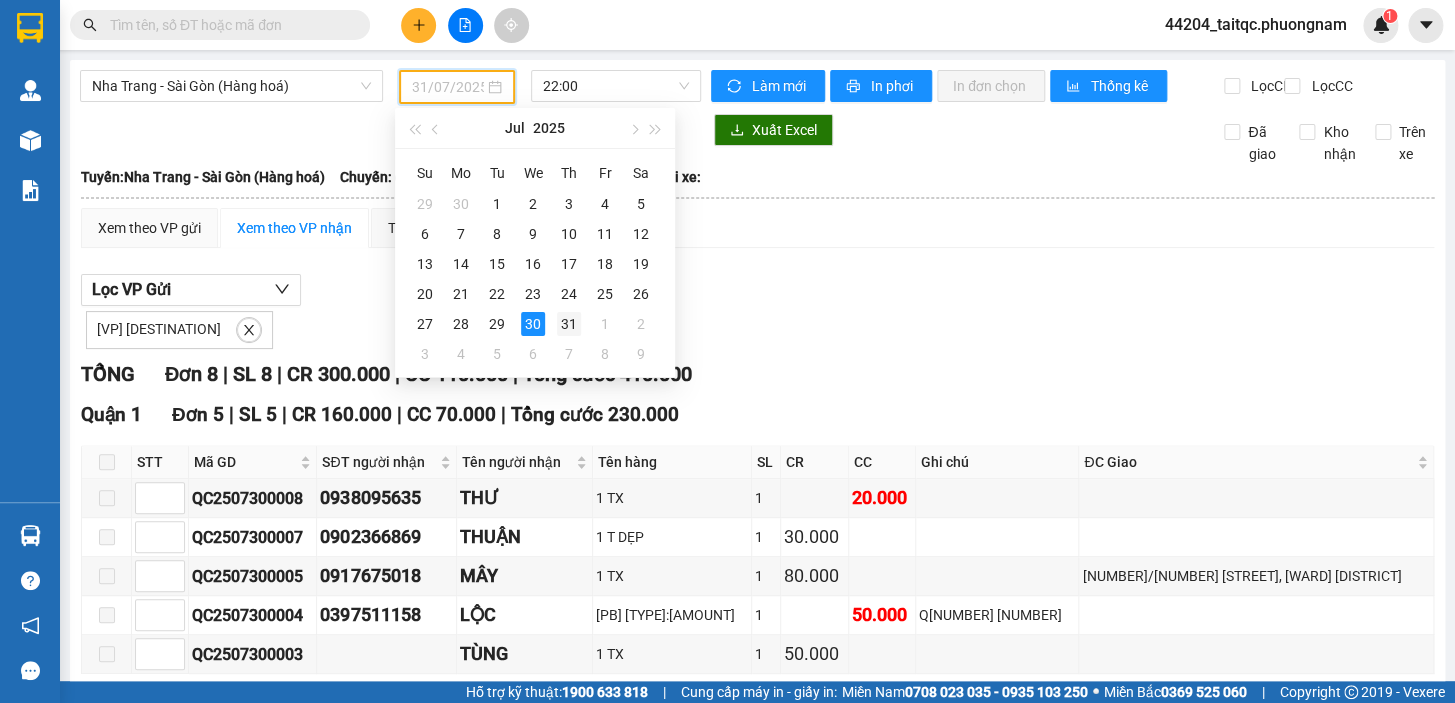 click on "31" at bounding box center (569, 324) 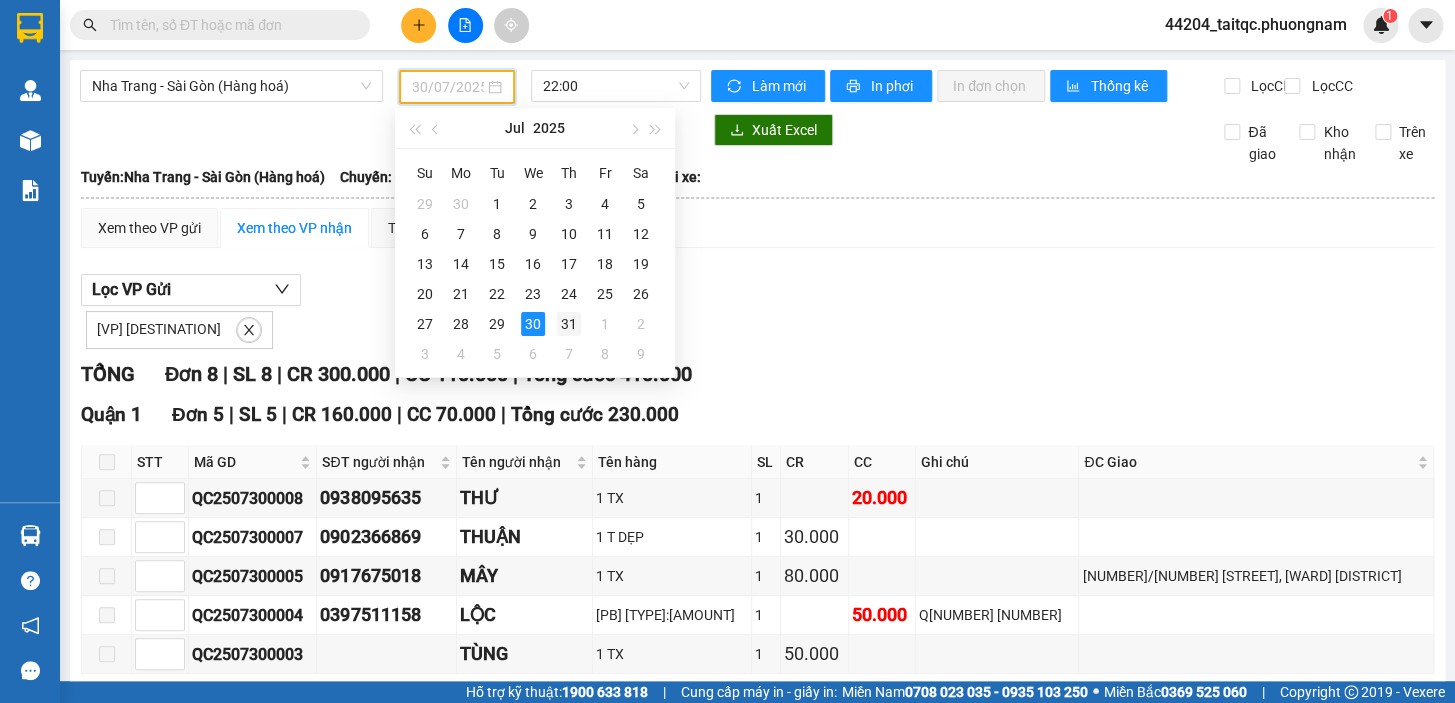 type on "31/07/2025" 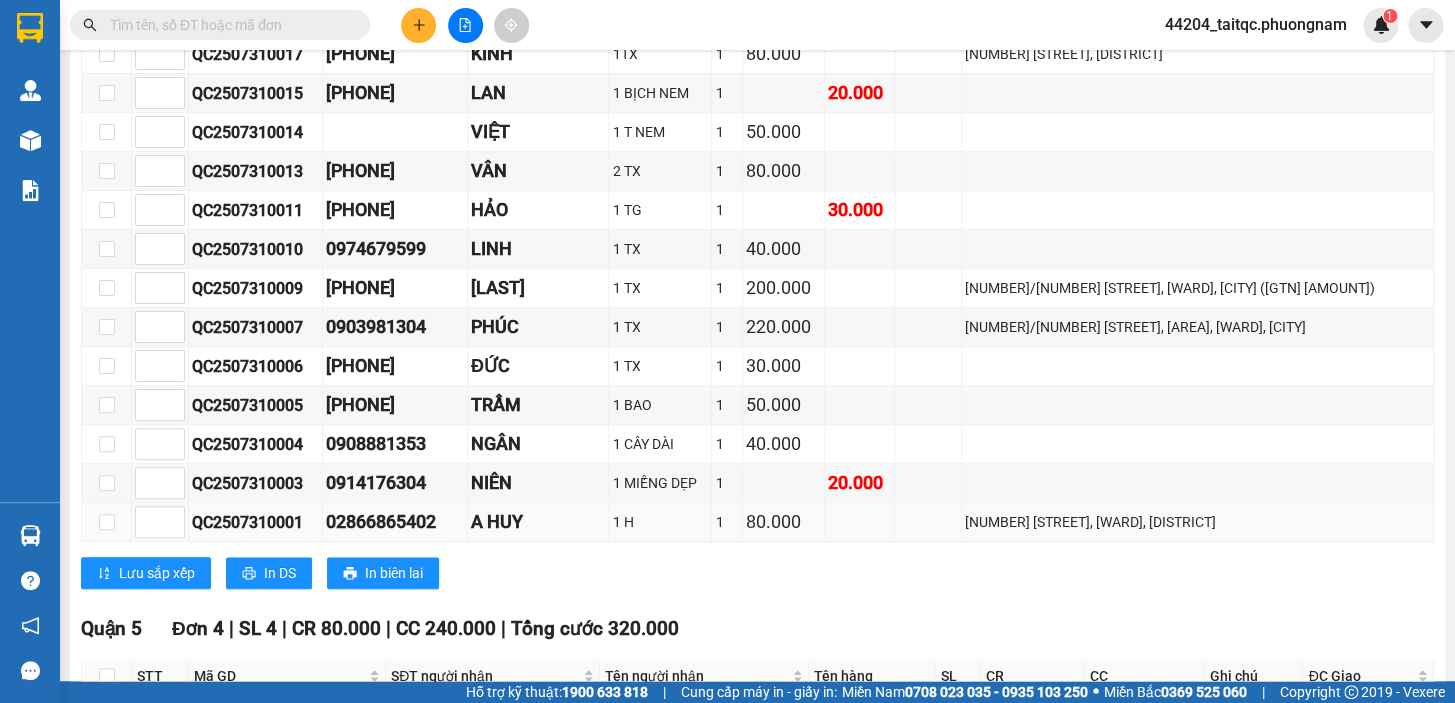 scroll, scrollTop: 454, scrollLeft: 0, axis: vertical 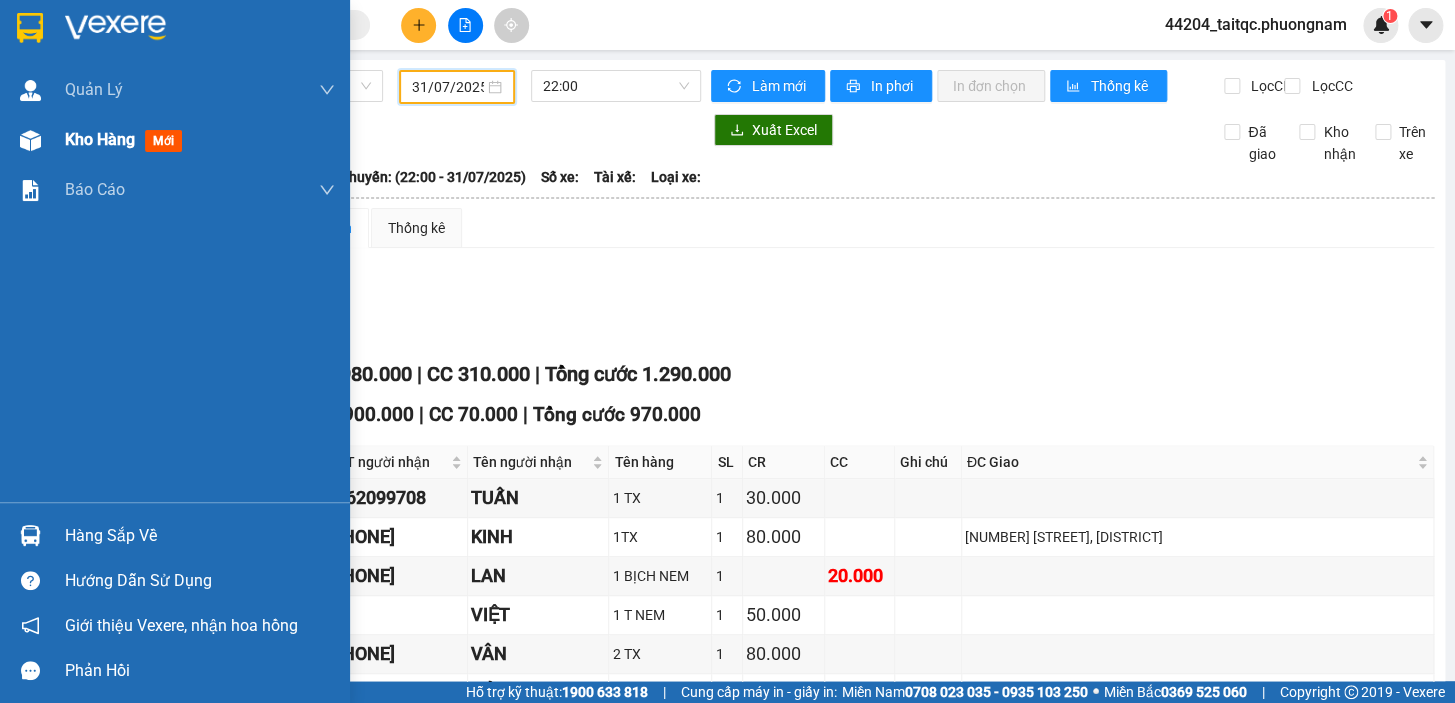 click on "Kho hàng mới" at bounding box center (127, 139) 